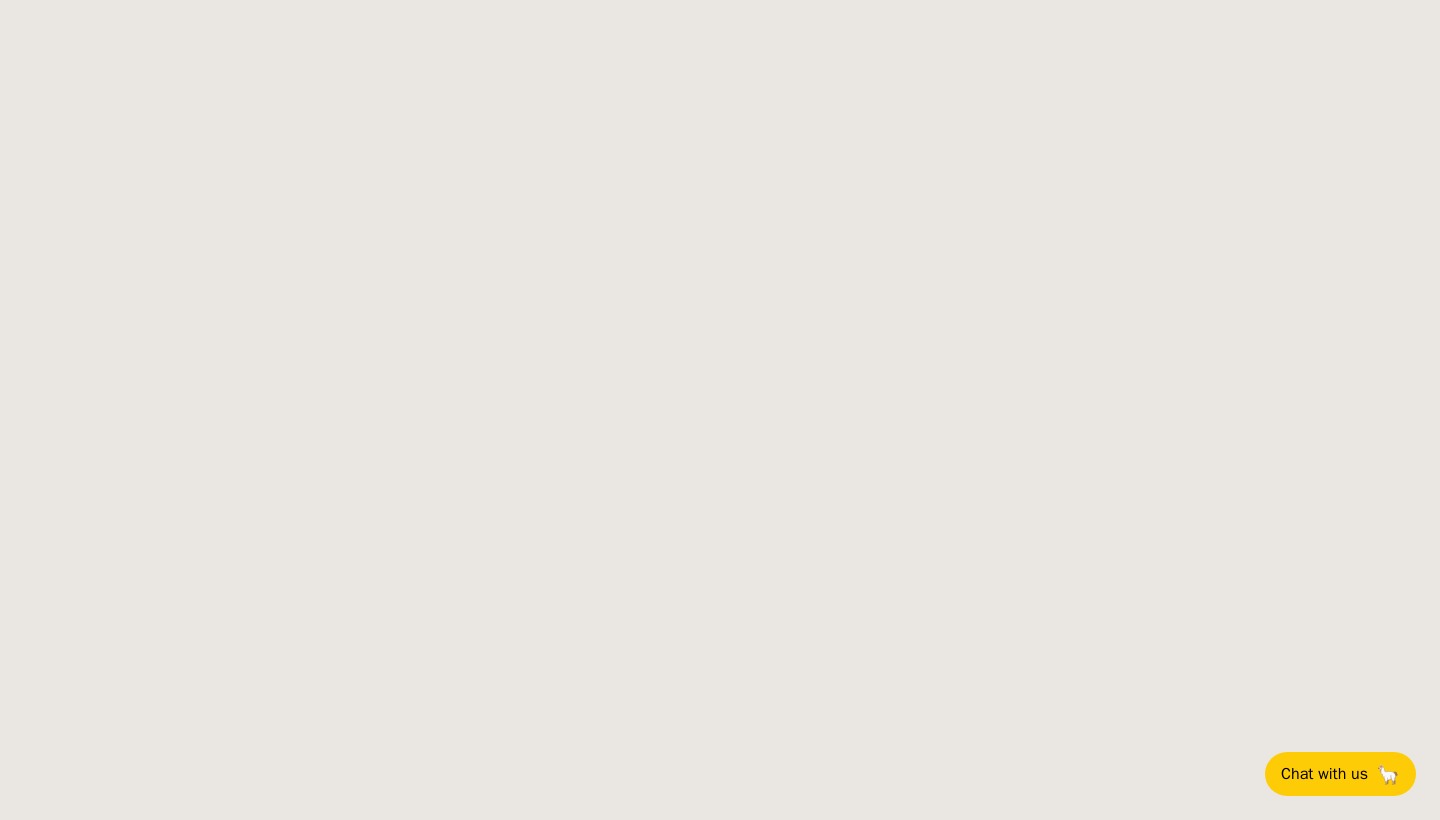 scroll, scrollTop: 0, scrollLeft: 0, axis: both 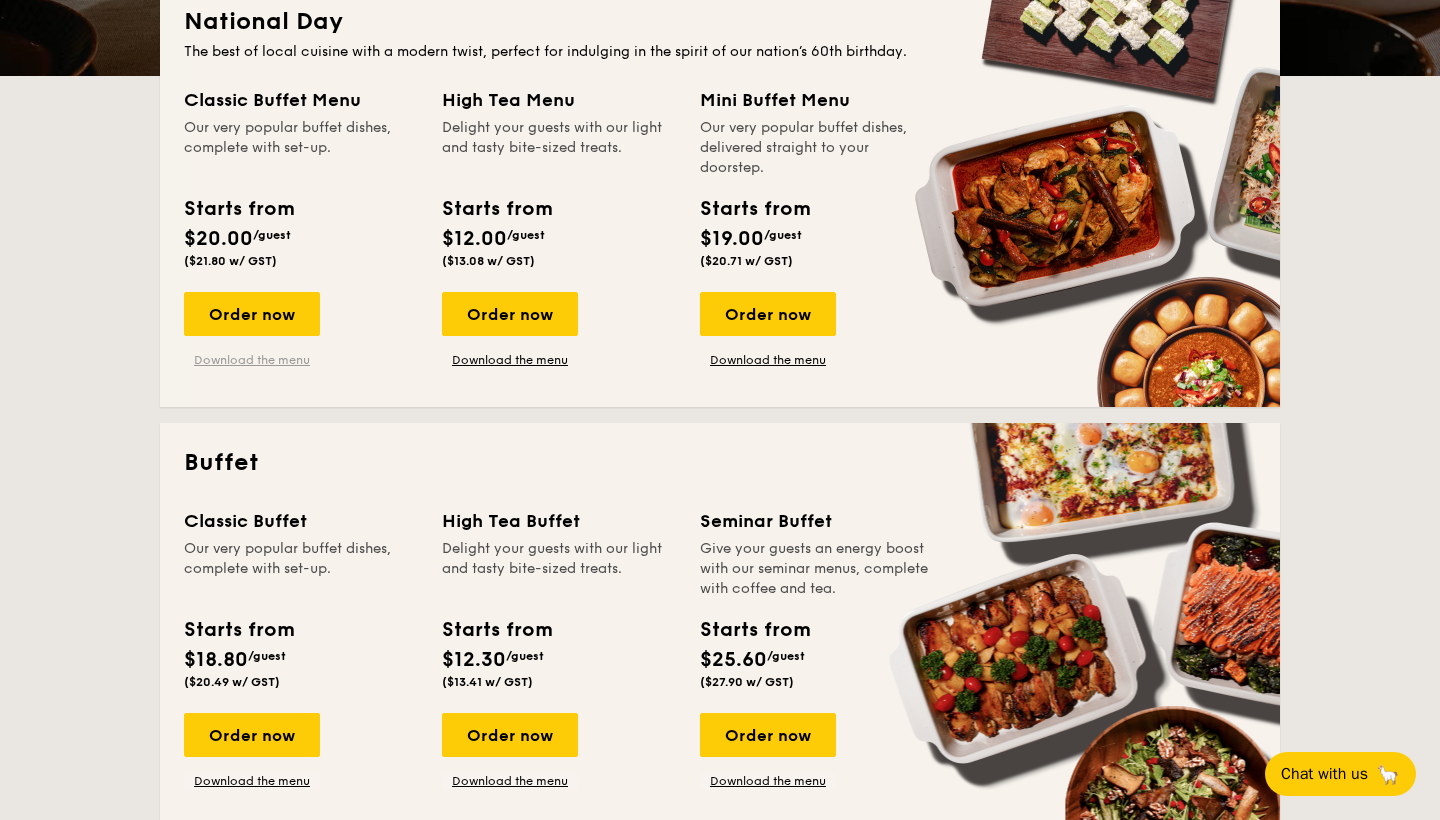 click on "Download the menu" at bounding box center [252, 360] 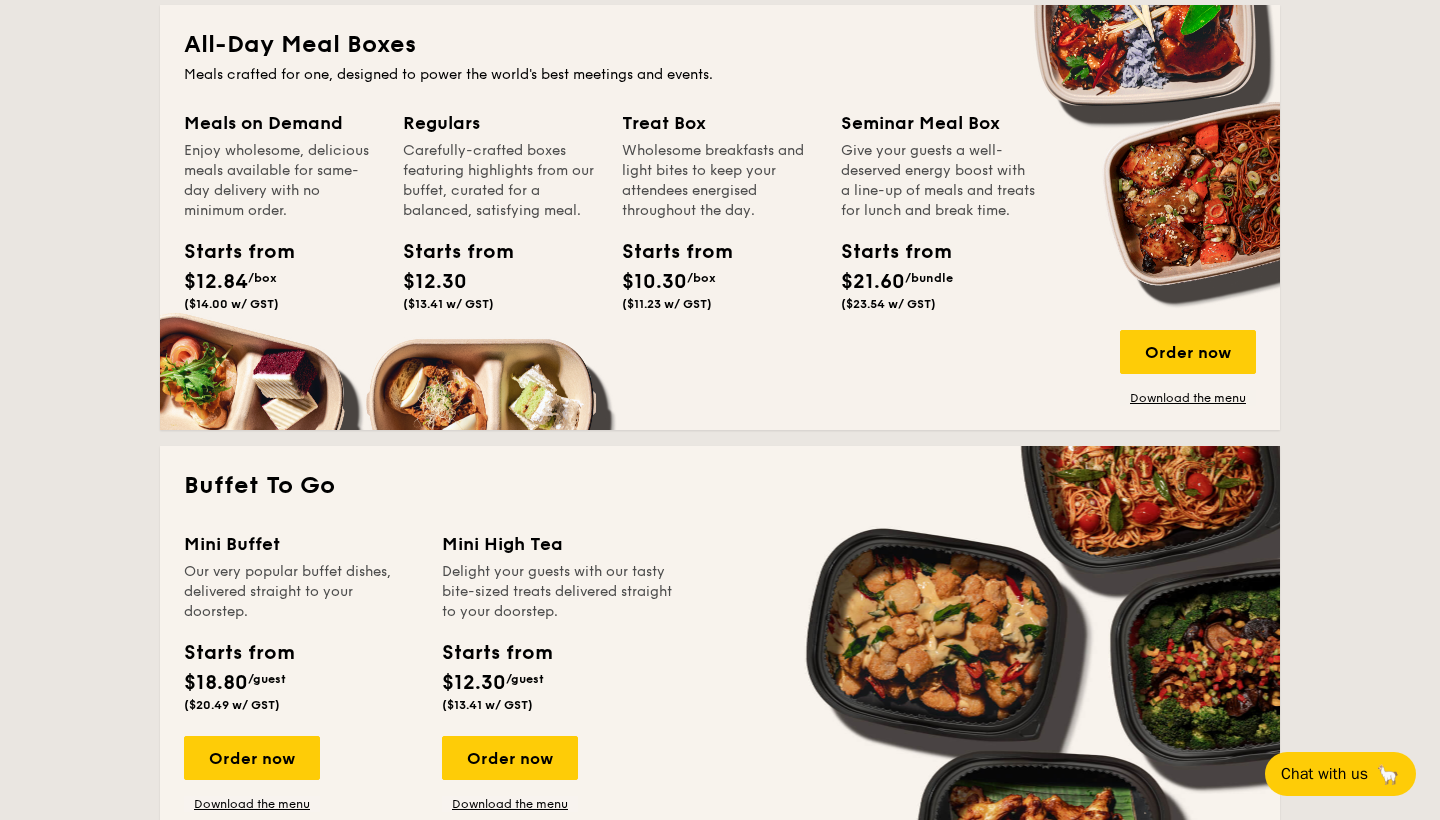 scroll, scrollTop: 1653, scrollLeft: 0, axis: vertical 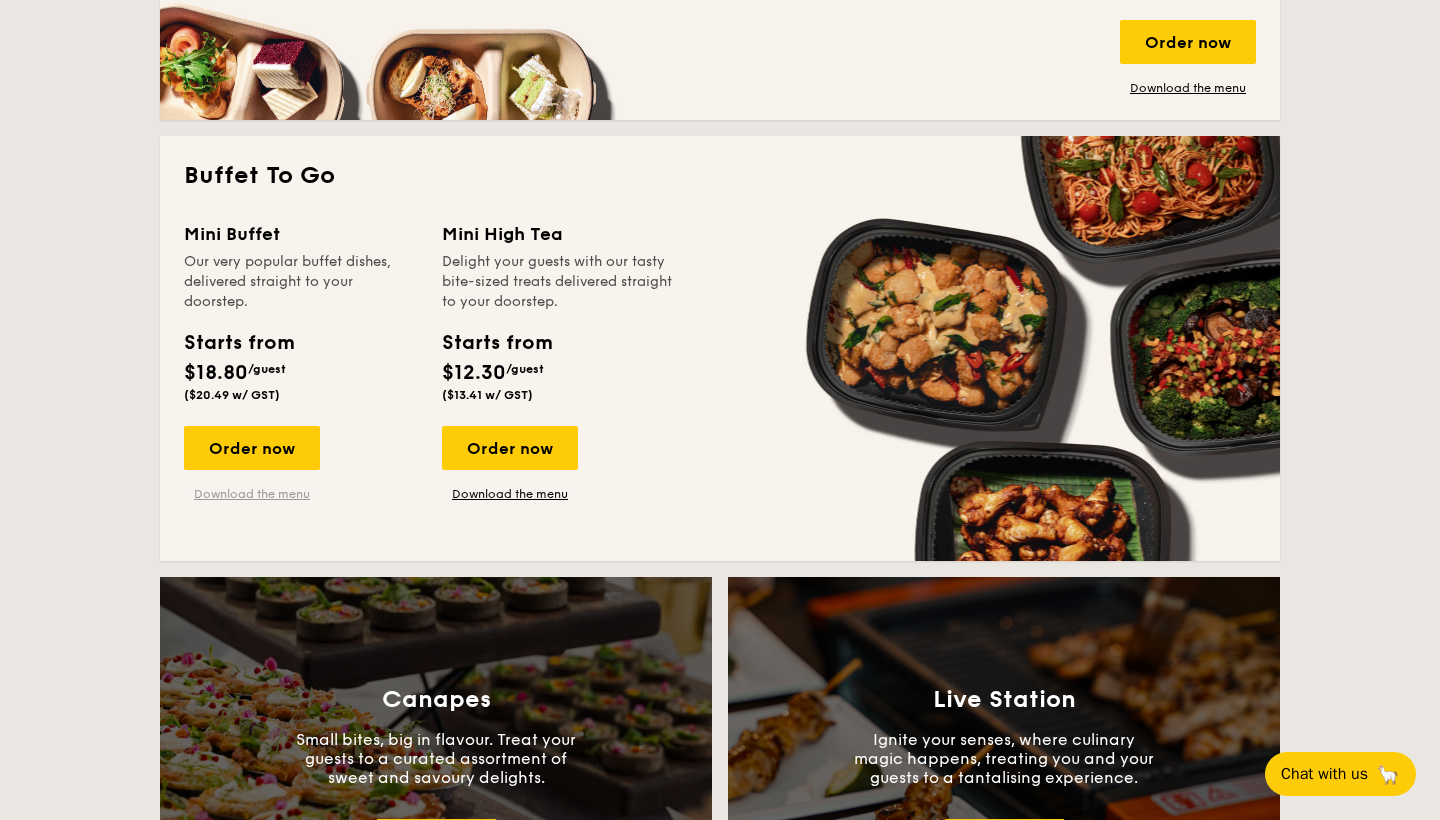 click on "Download the menu" at bounding box center [252, 494] 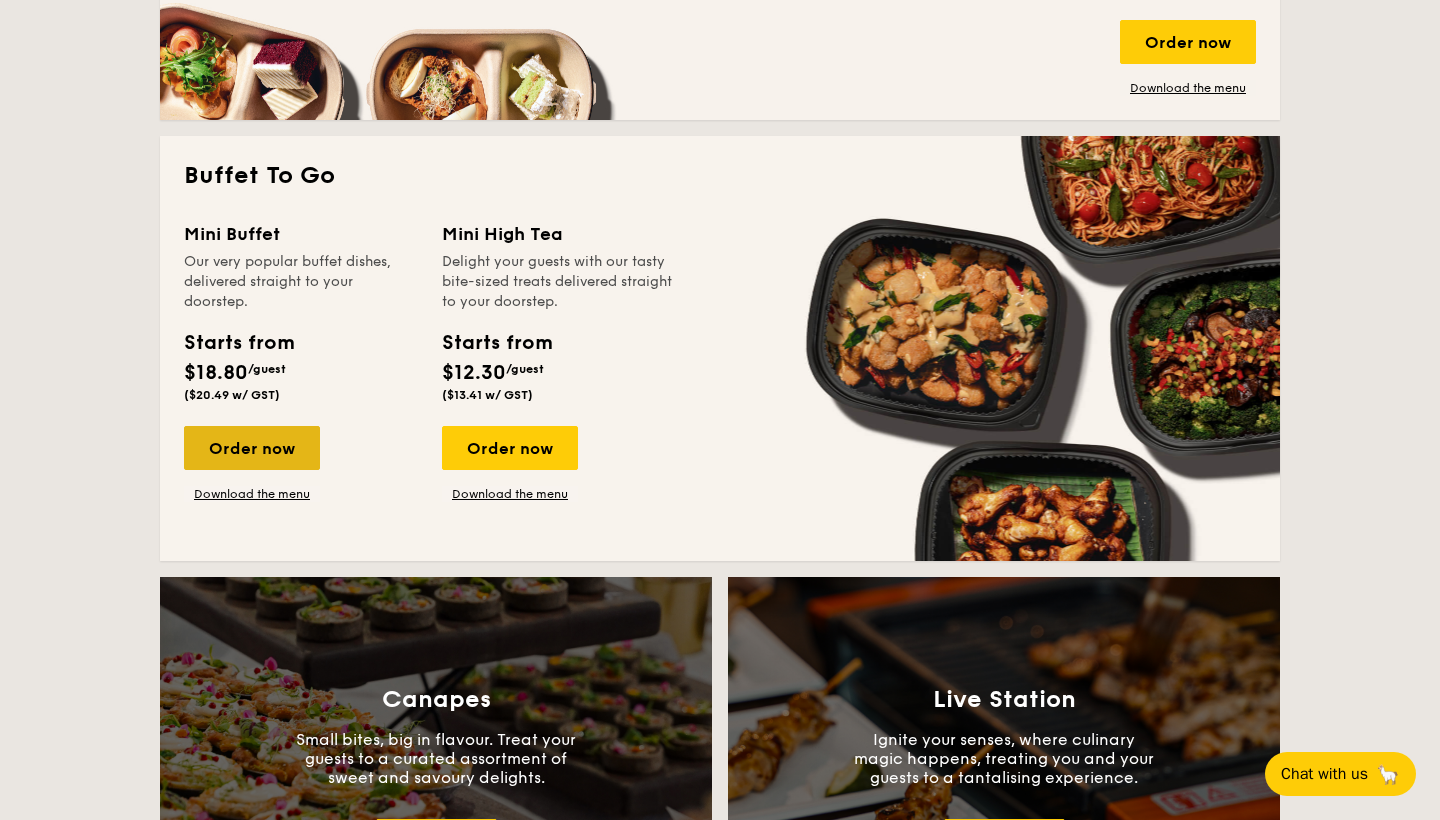 click on "Order now" at bounding box center [252, 448] 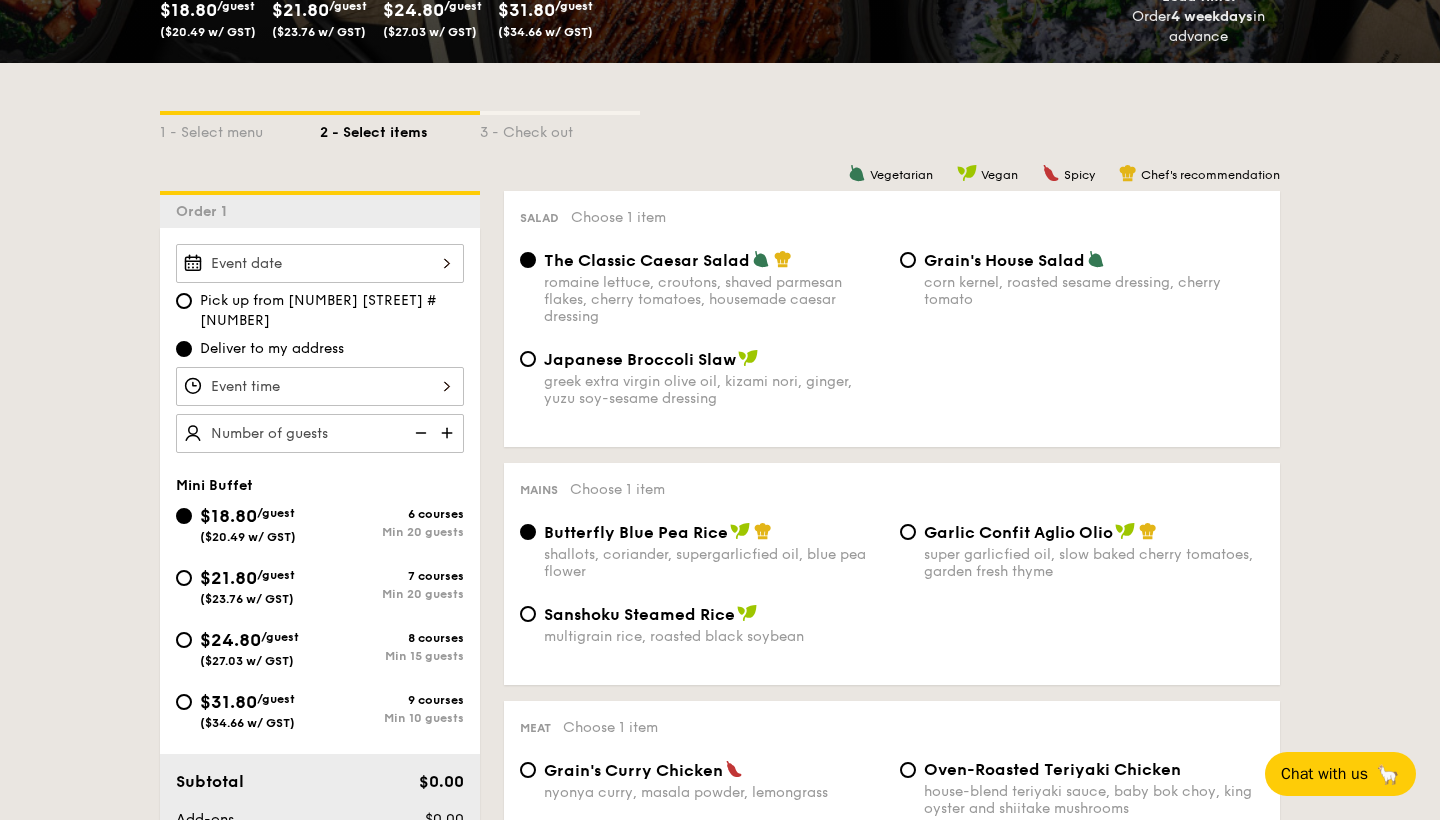 scroll, scrollTop: 373, scrollLeft: 0, axis: vertical 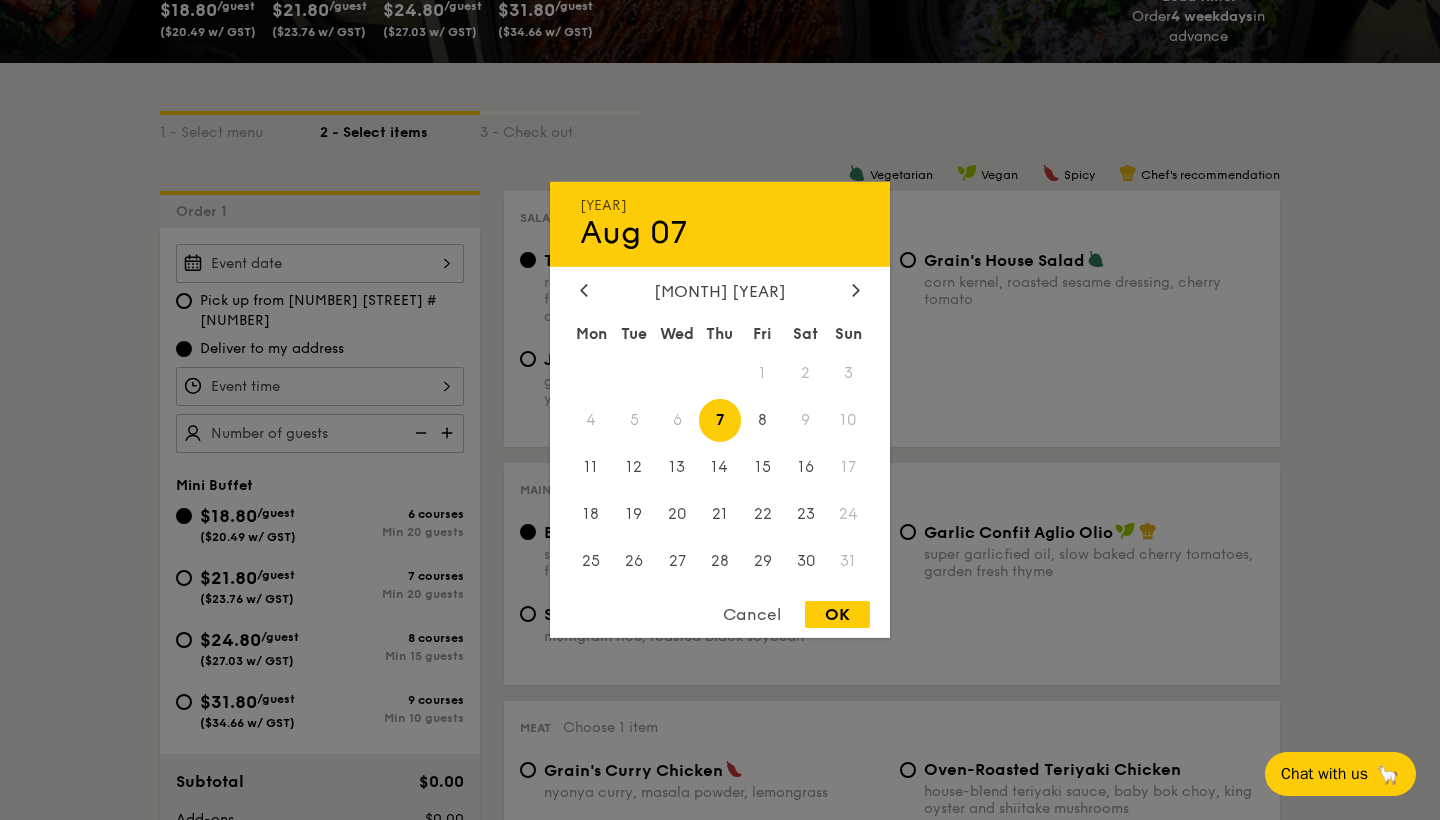 click on "2025   Aug 07       August 2025     Mon Tue Wed Thu Fri Sat Sun   1 2 3 4 5 6 7 8 9 10 11 12 13 14 15 16 17 18 19 20 21 22 23 24 25 26 27 28 29 30 31     Cancel   OK" at bounding box center (320, 263) 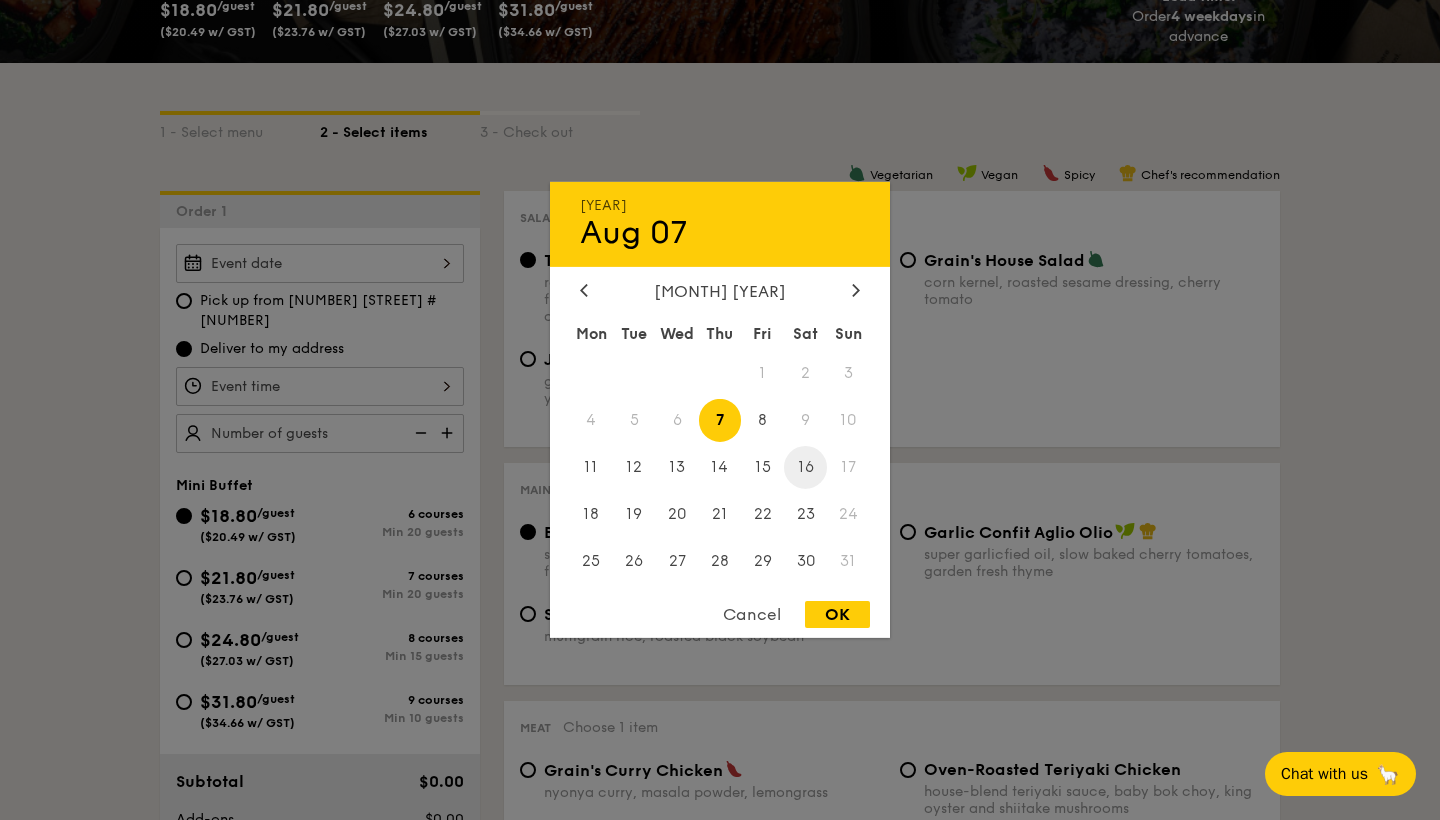 click on "16" at bounding box center (805, 467) 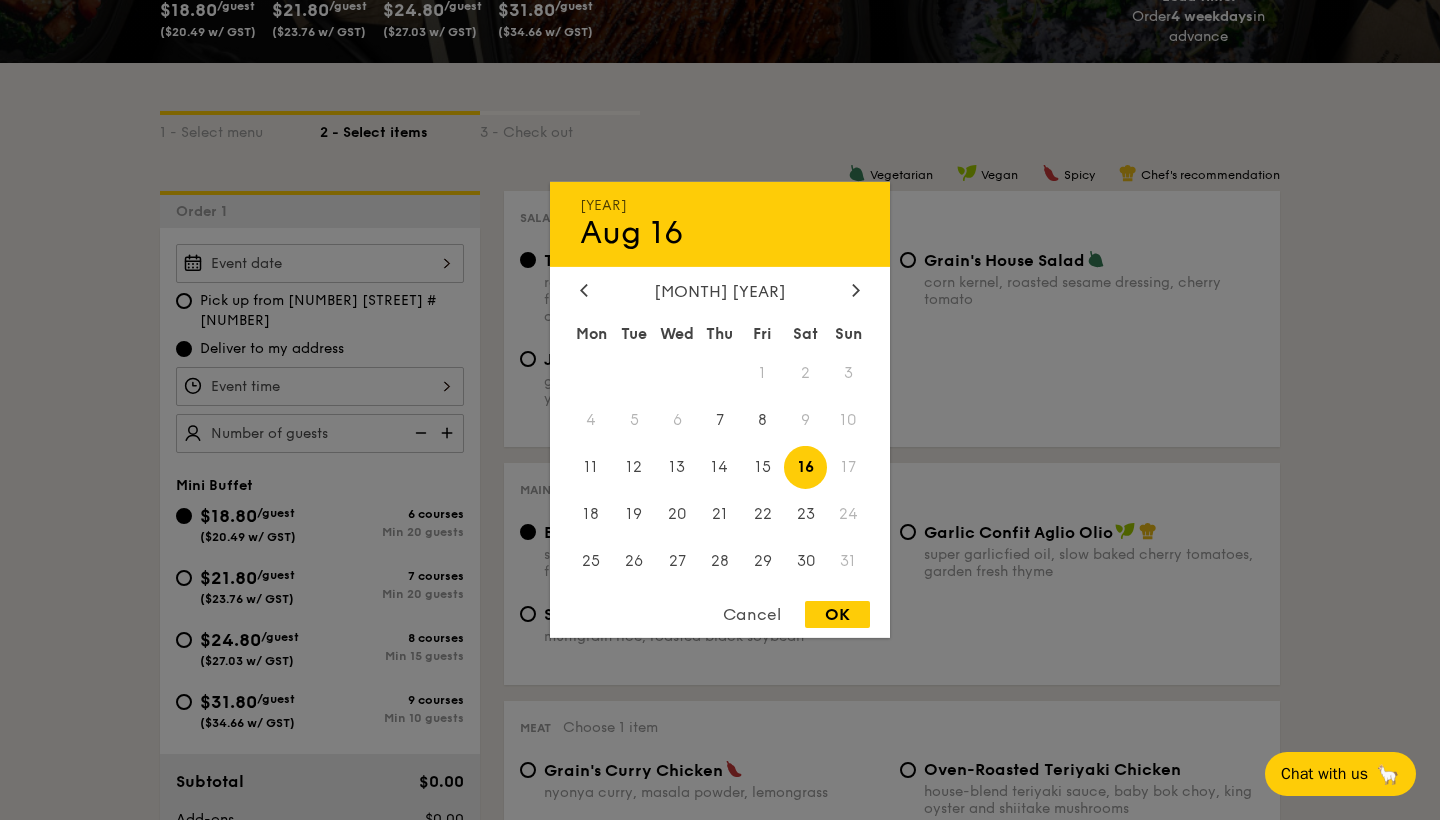 click on "OK" at bounding box center (837, 614) 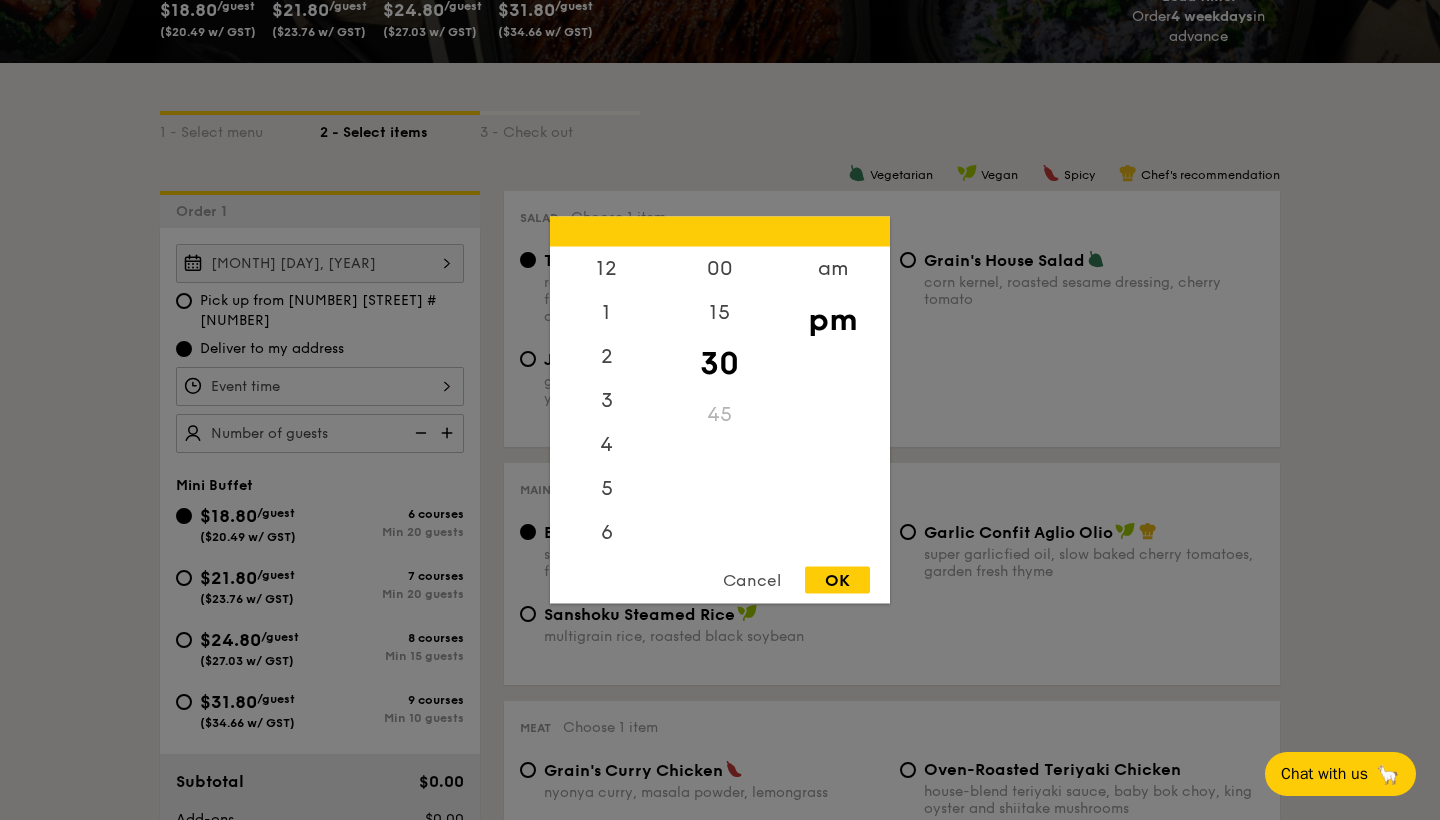 scroll, scrollTop: 88, scrollLeft: 0, axis: vertical 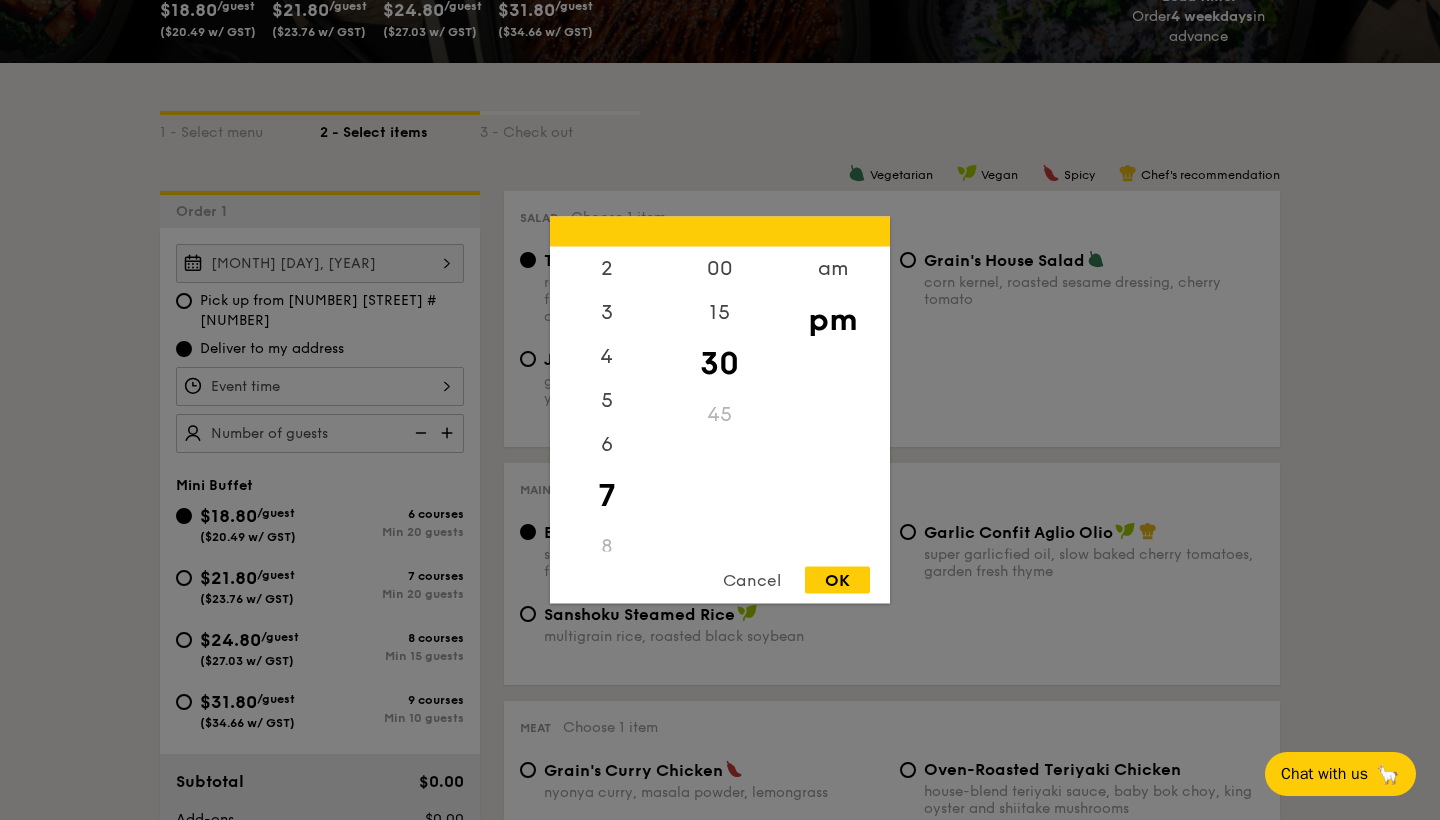click on "12 1 2 3 4 5 6 7 8 9 10 11   00 15 30 45   am   pm   Cancel   OK" at bounding box center [320, 386] 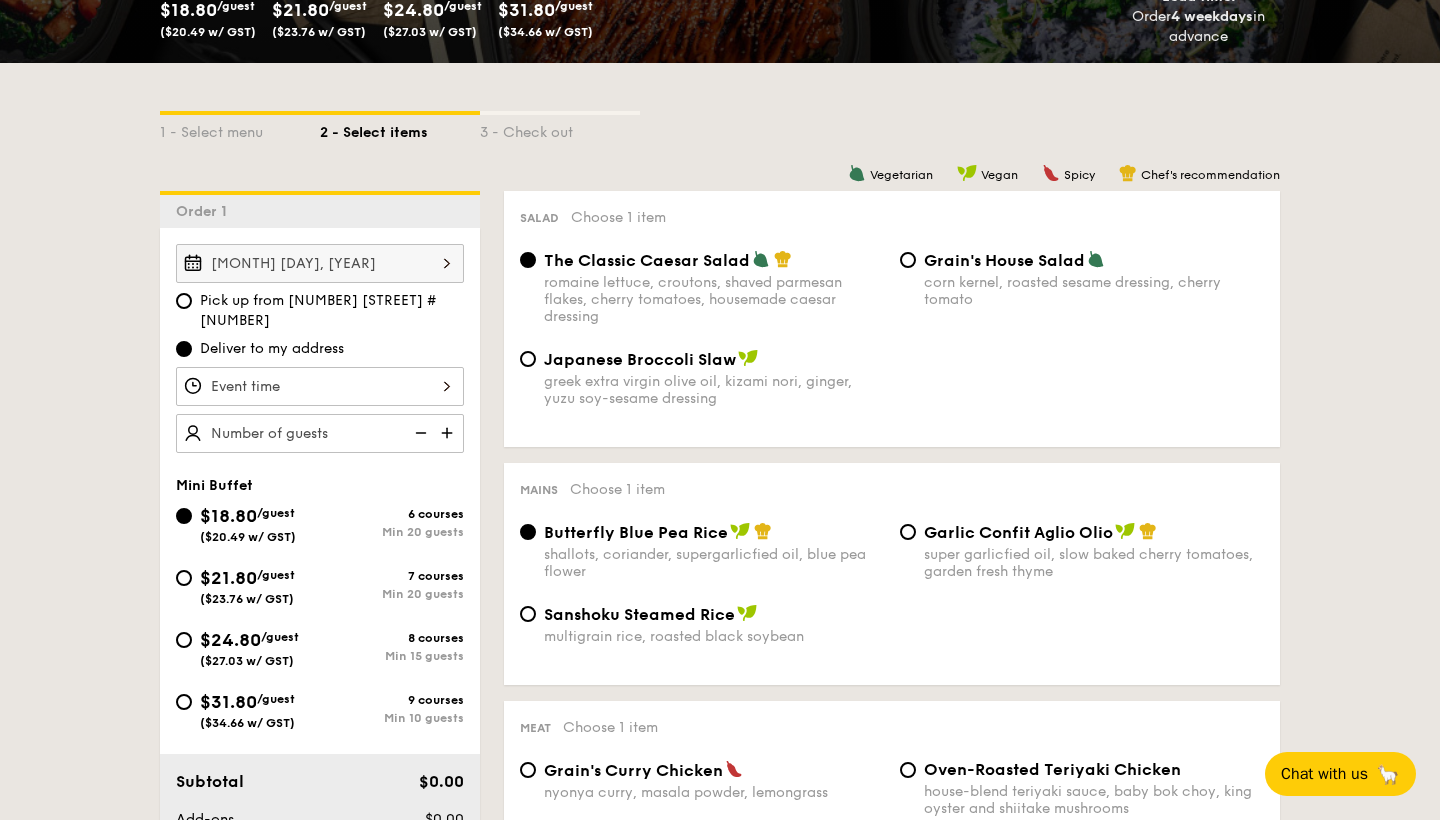 click on "Pick up from 5 Burn Road #05-01" at bounding box center (332, 311) 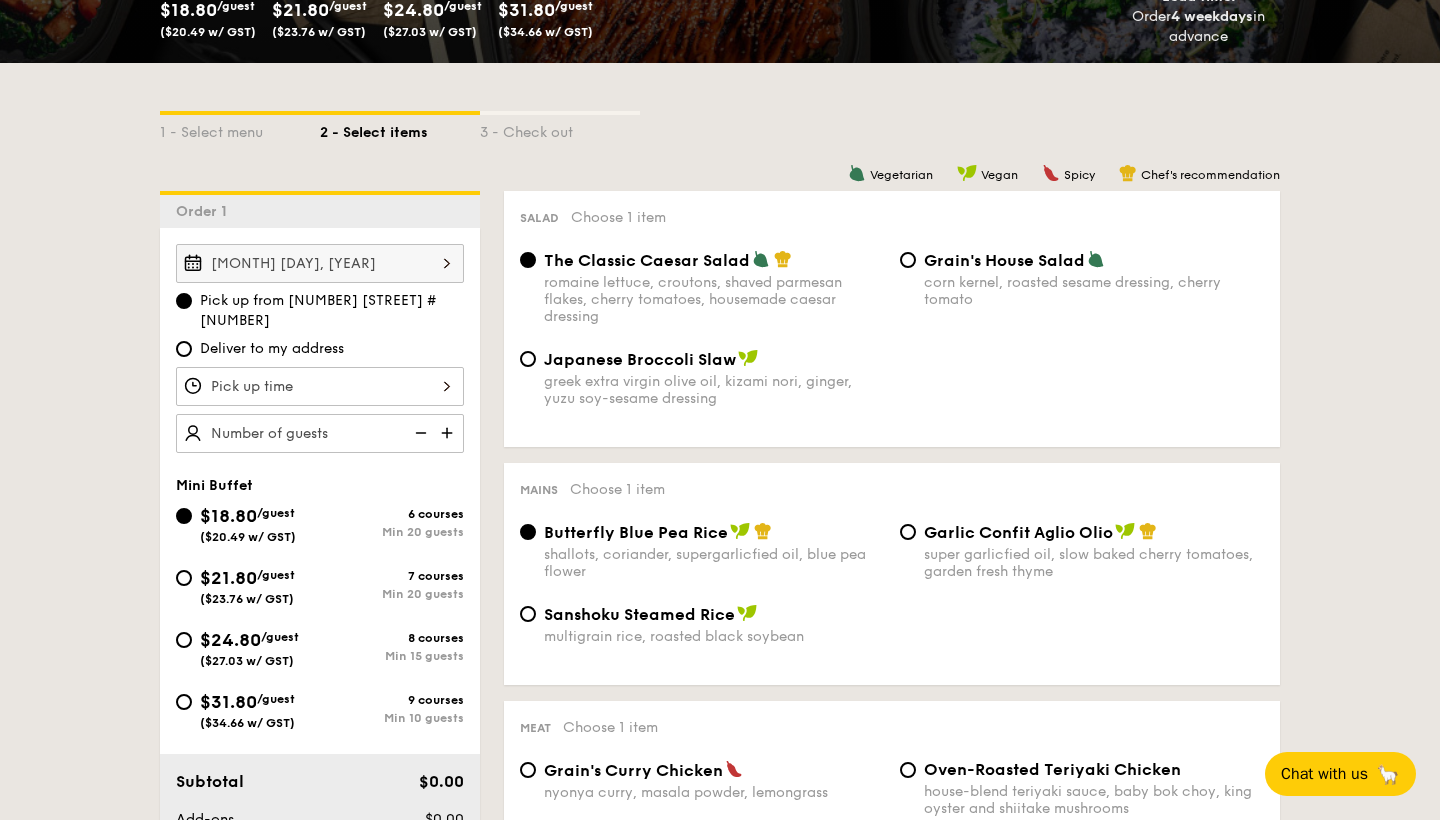 click on "$21.80" at bounding box center (228, 578) 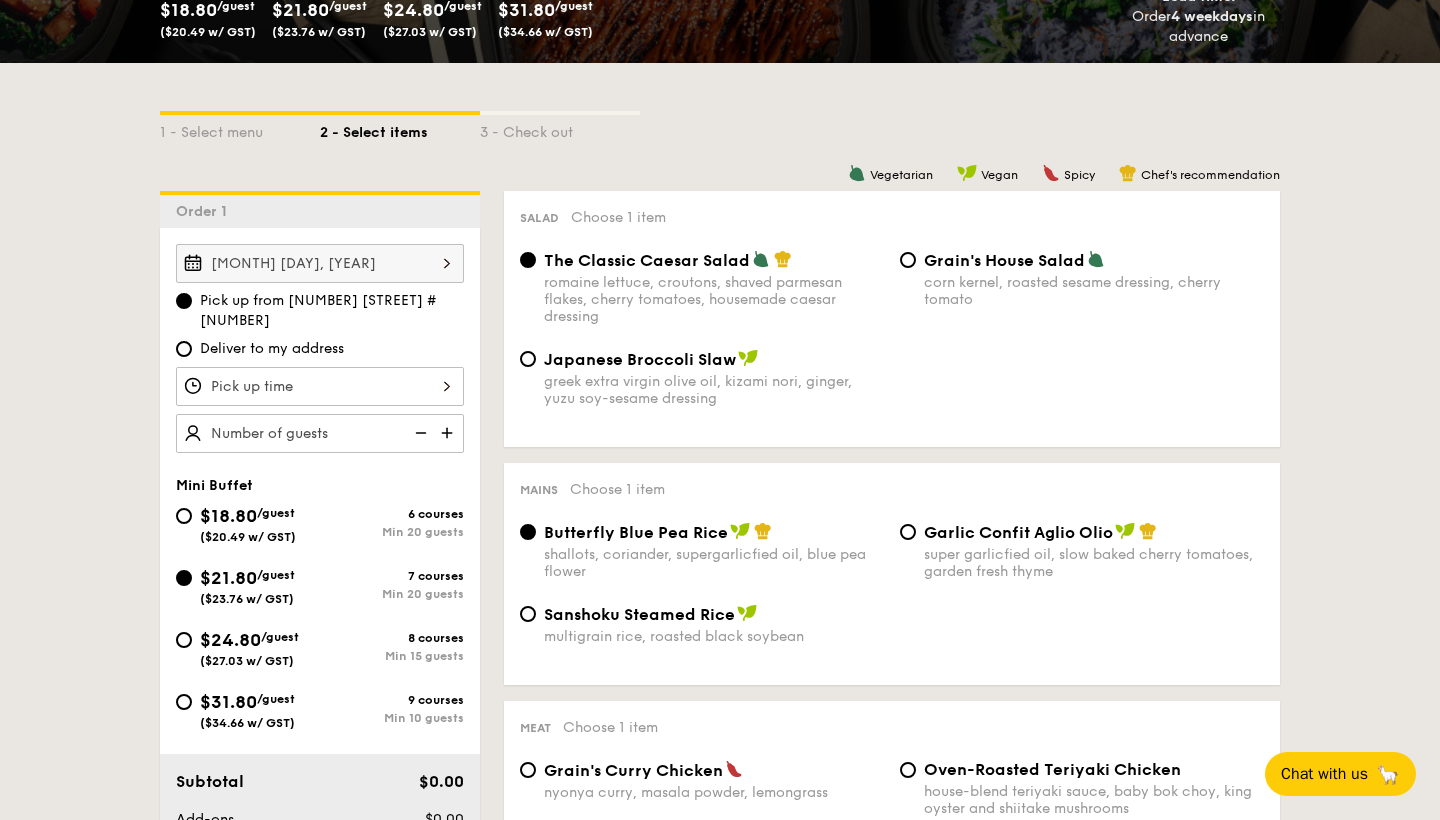 radio on "true" 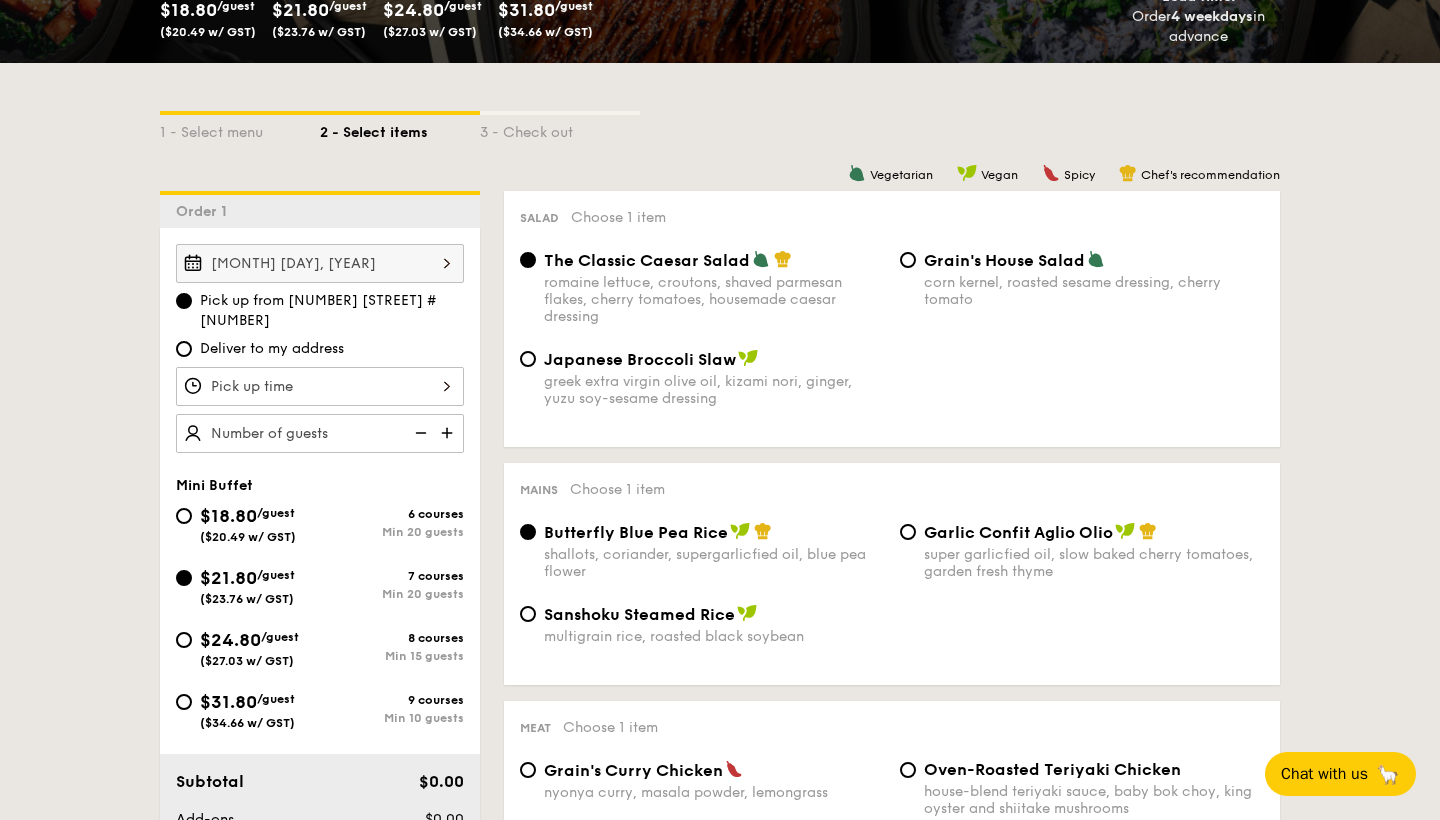 radio on "true" 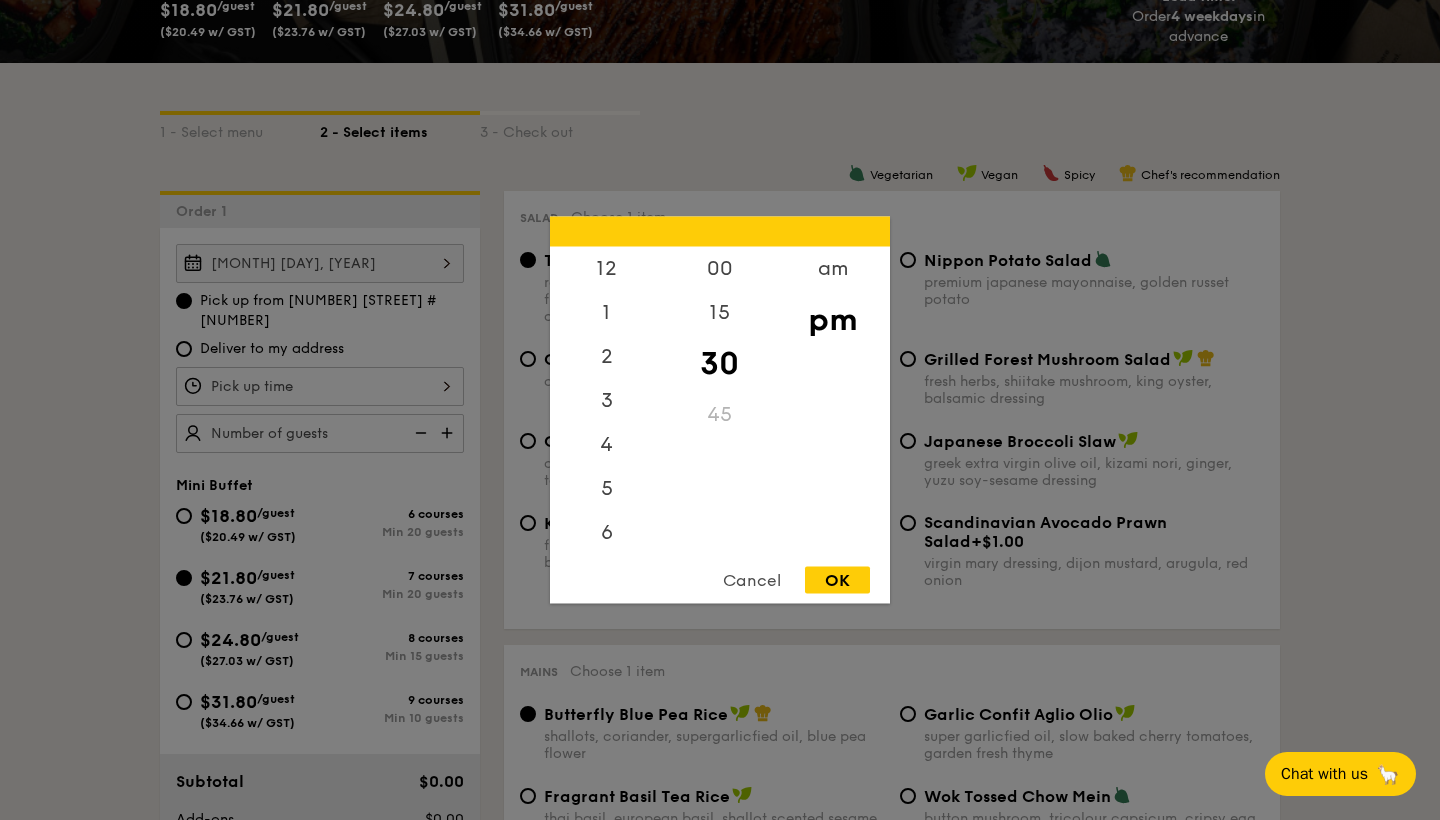 click on "12 1 2 3 4 5 6 7 8 9 10 11   00 15 30 45   am   pm   Cancel   OK" at bounding box center (320, 386) 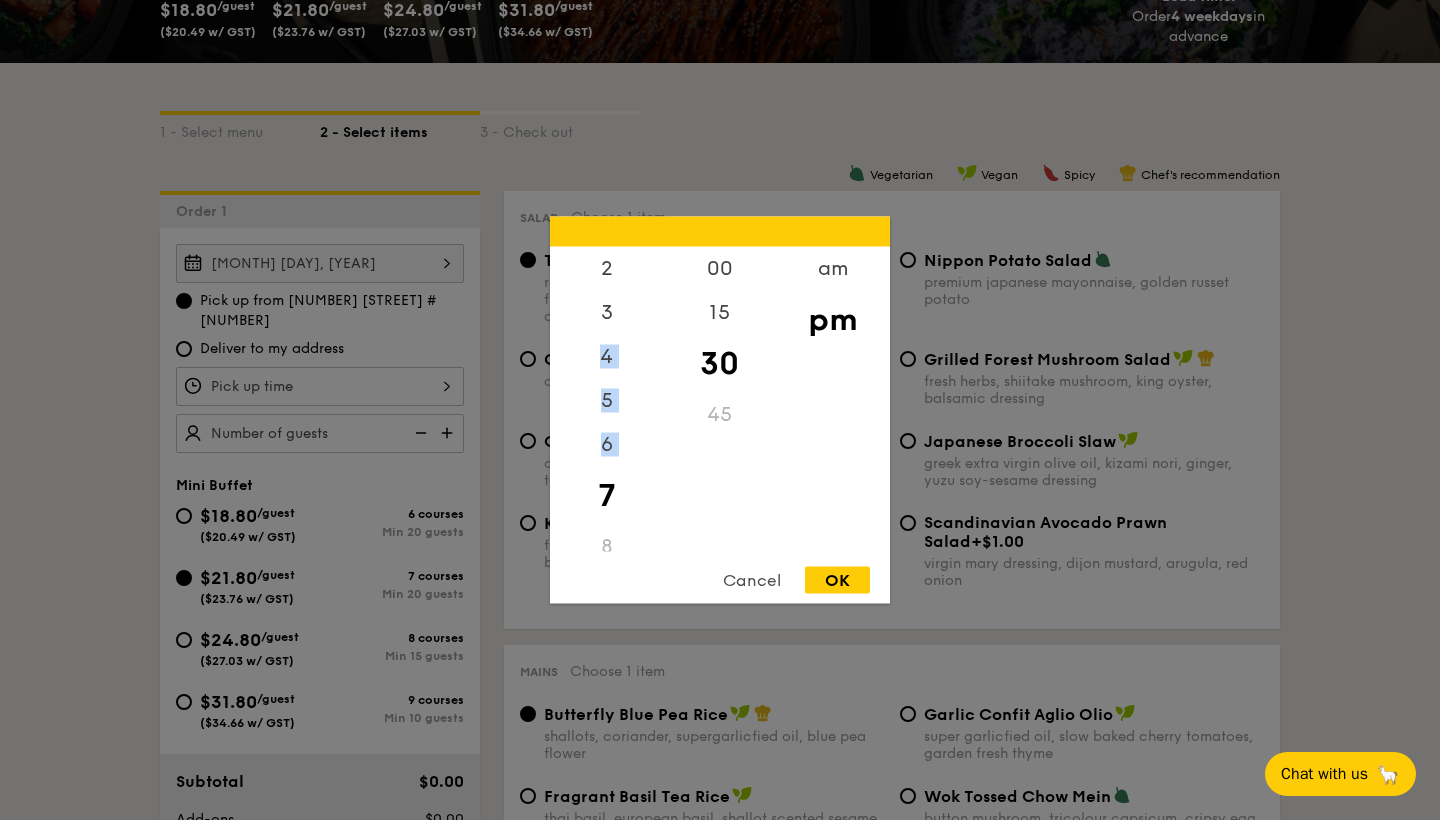 drag, startPoint x: 607, startPoint y: 331, endPoint x: 604, endPoint y: 472, distance: 141.0319 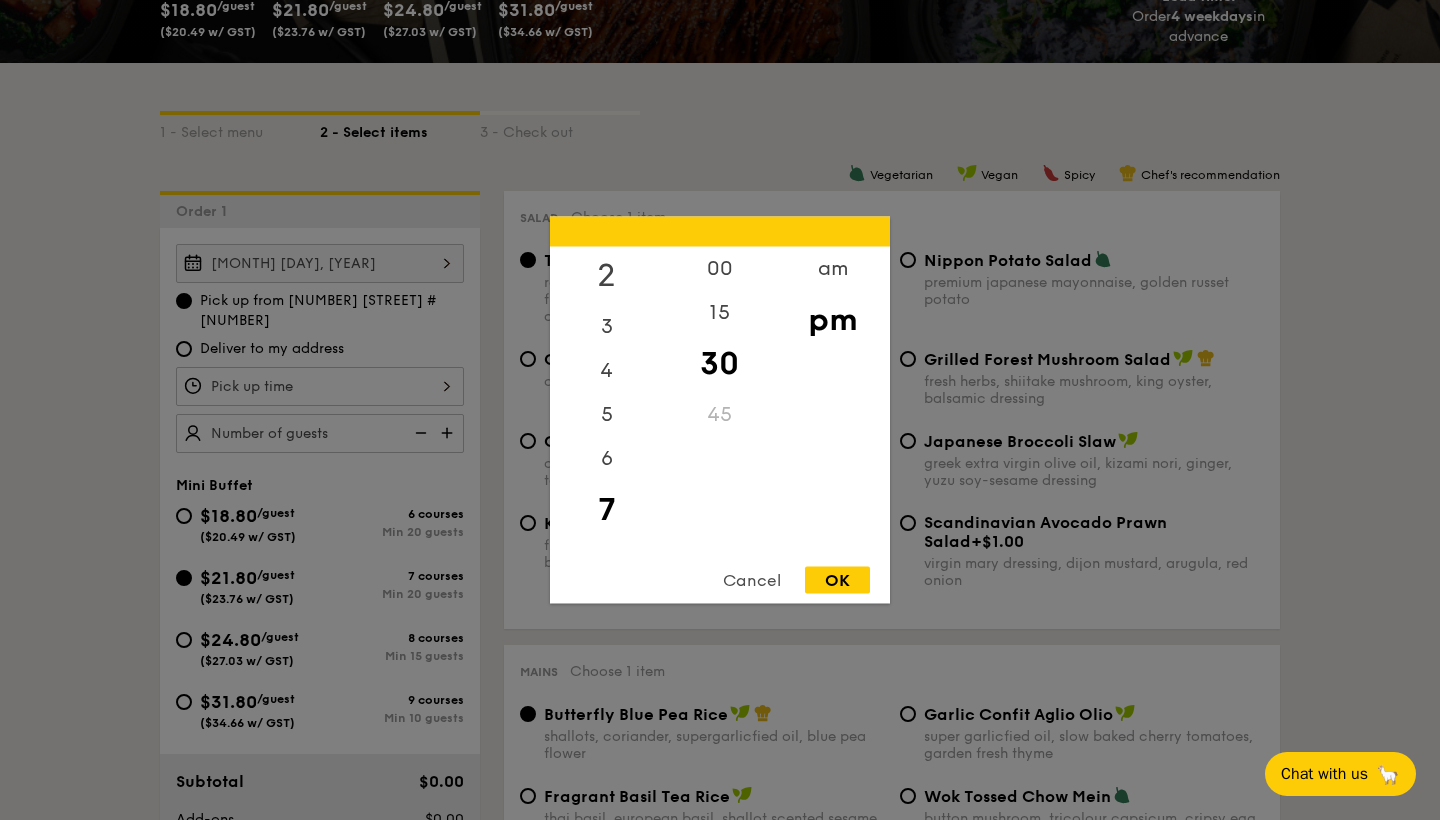 click on "2" at bounding box center (606, 276) 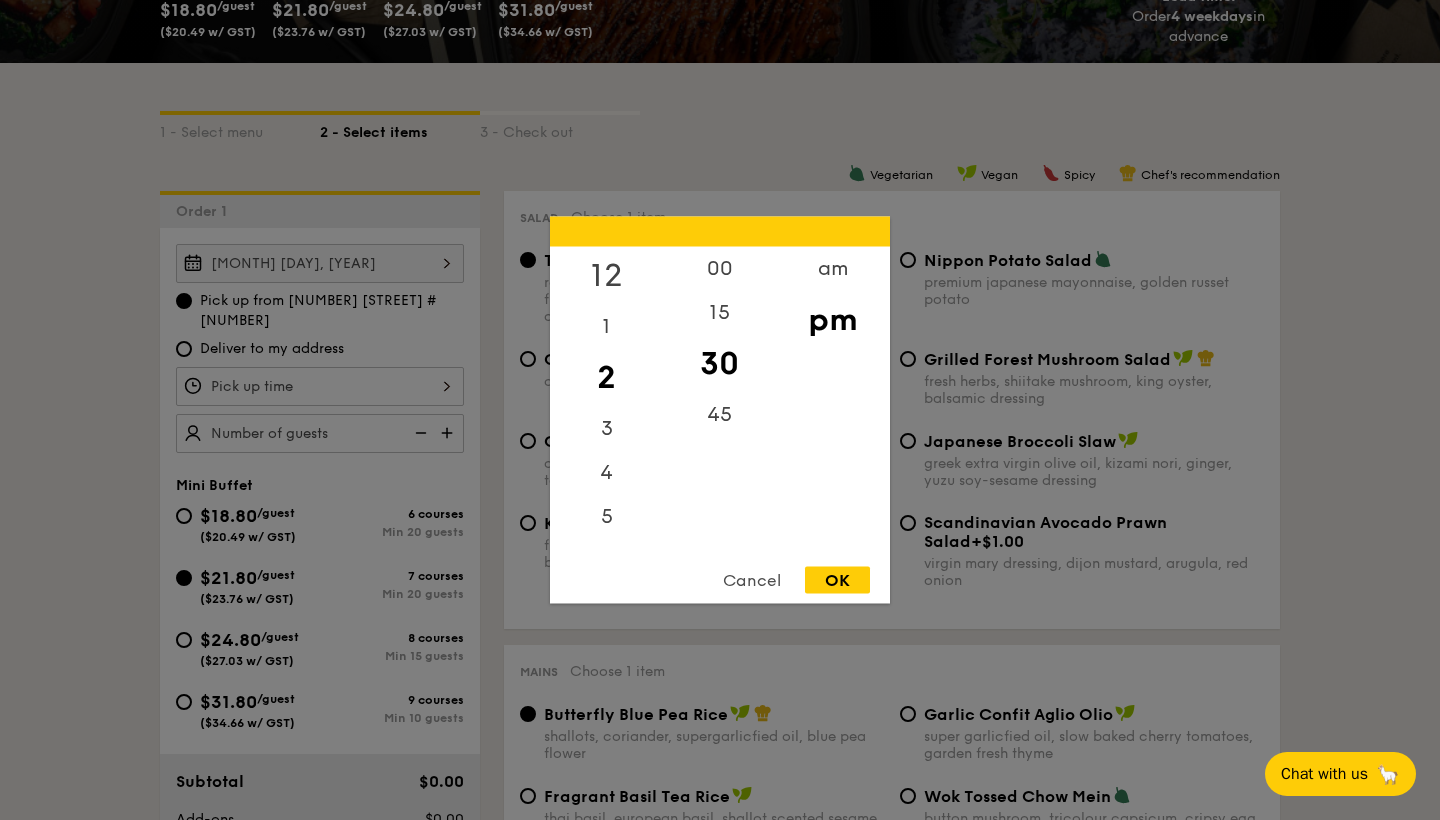 scroll, scrollTop: 0, scrollLeft: 0, axis: both 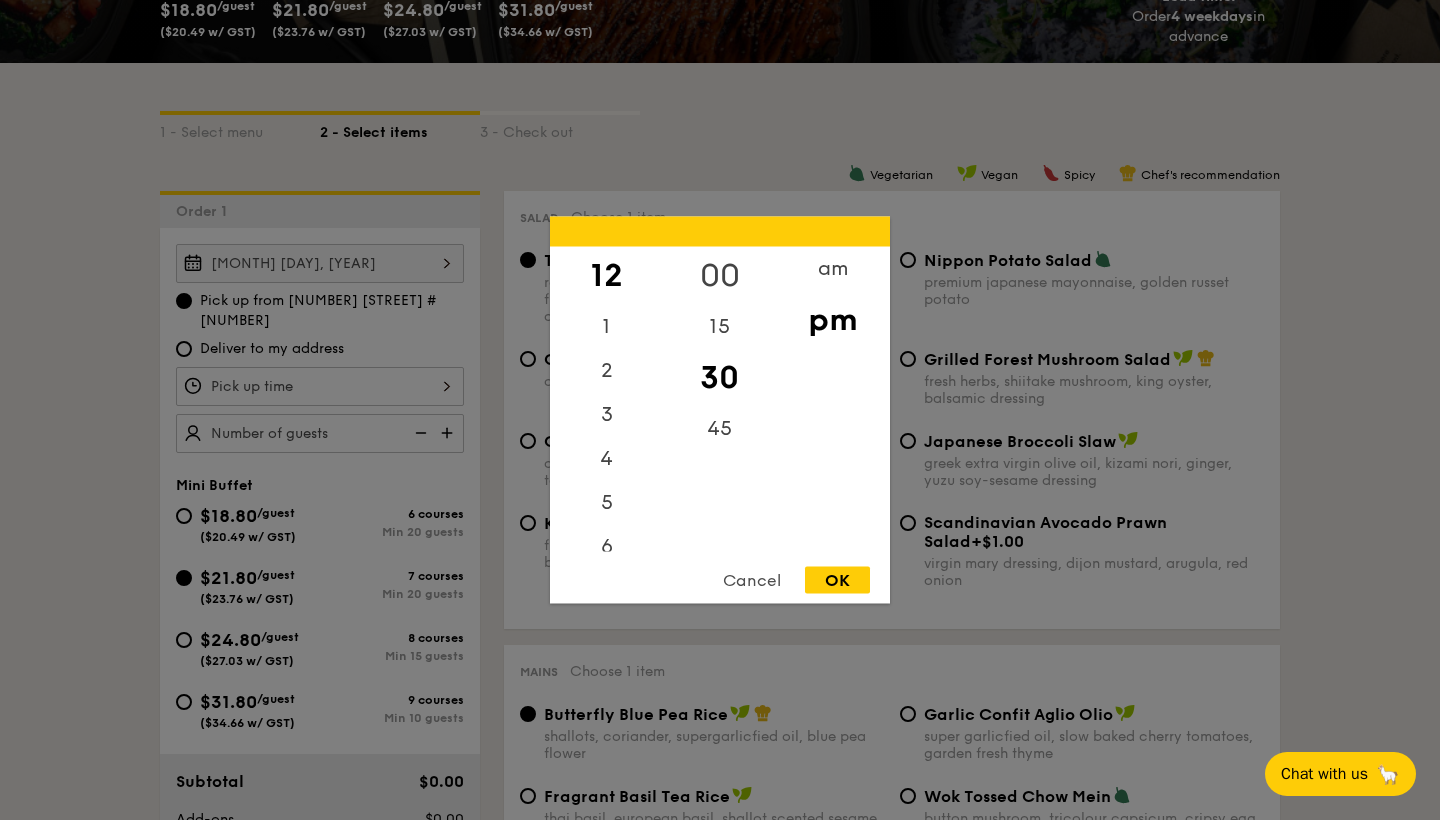 click on "00" at bounding box center (719, 276) 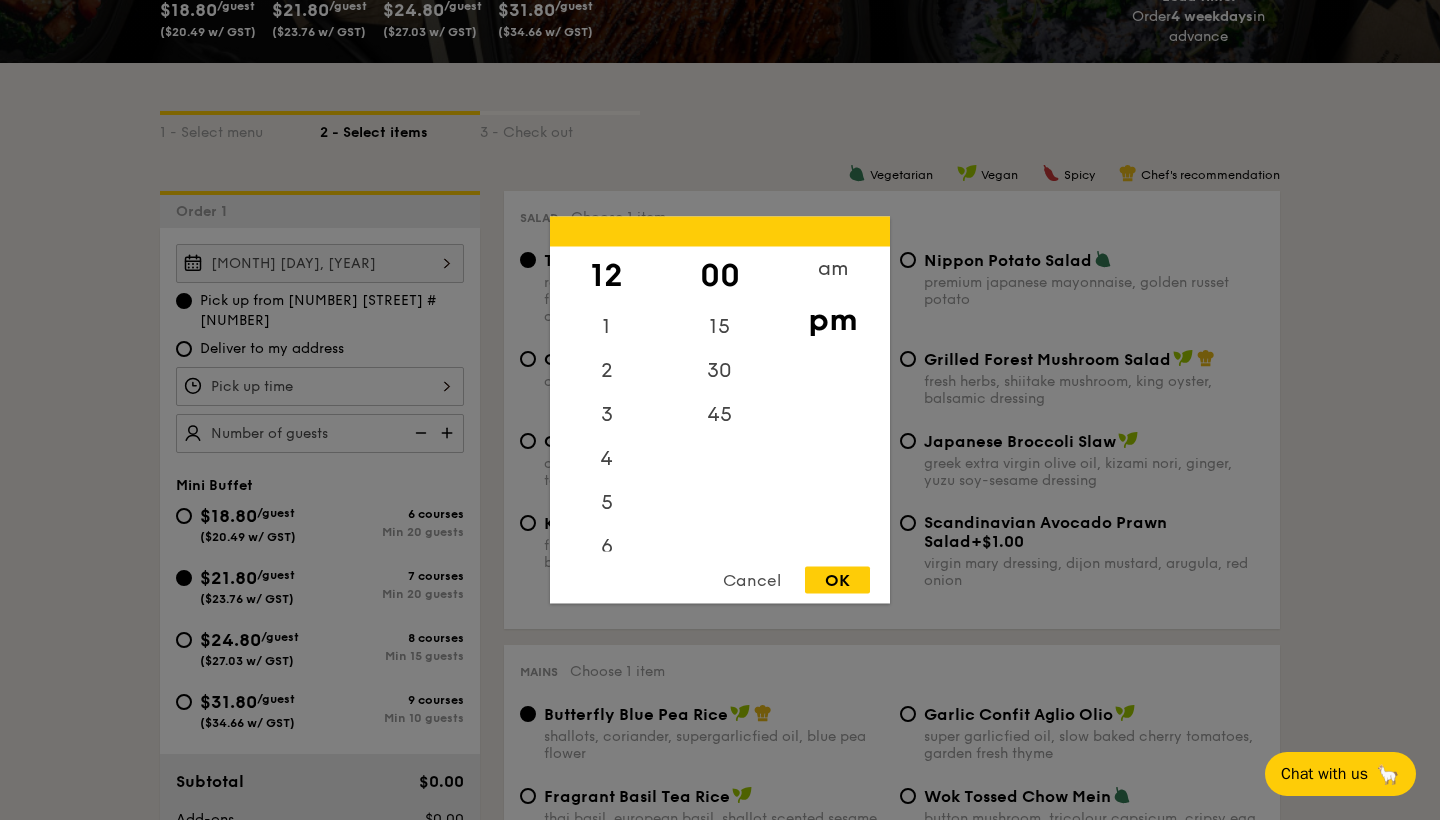 click on "OK" at bounding box center [837, 580] 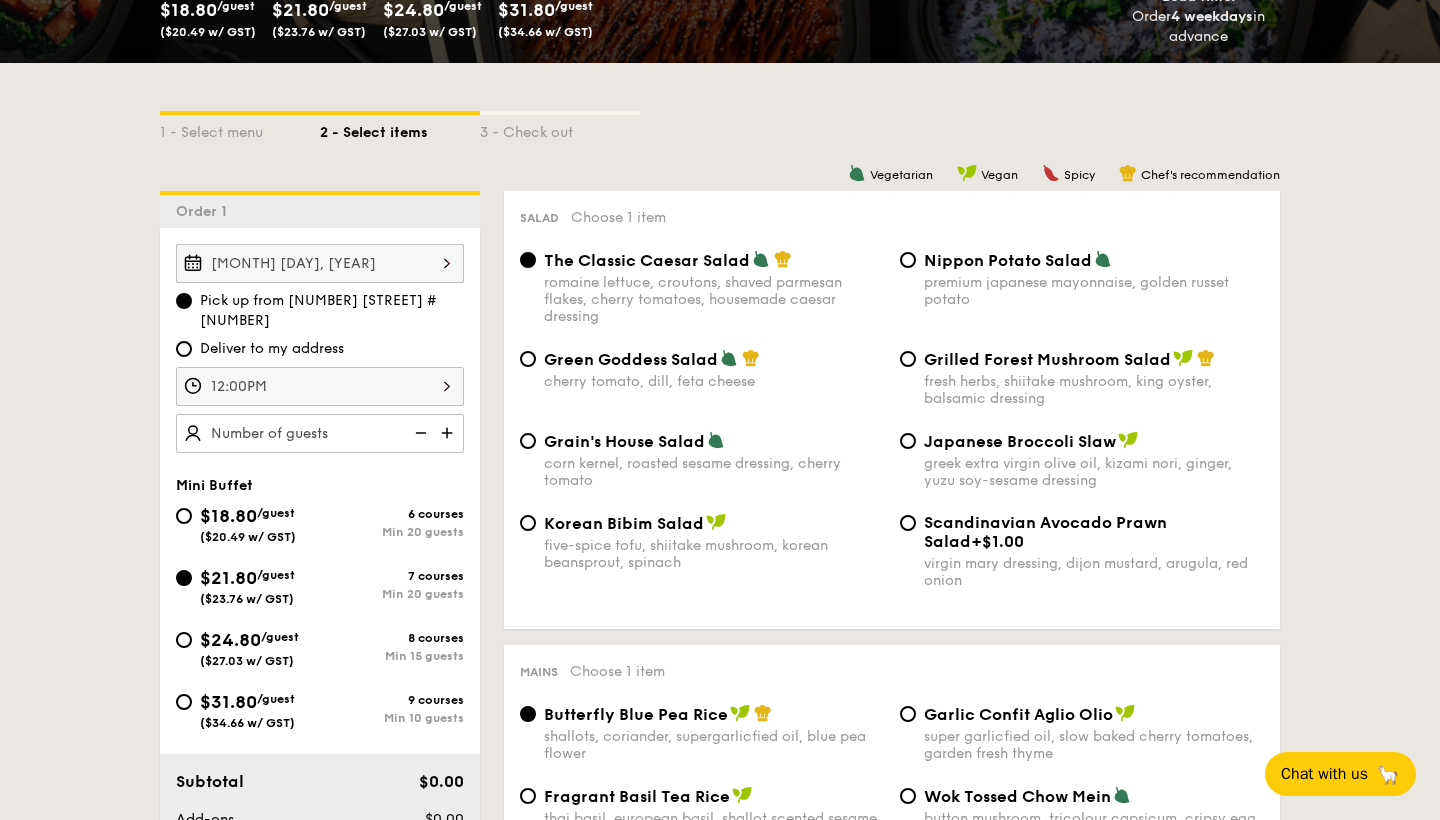 click at bounding box center [449, 433] 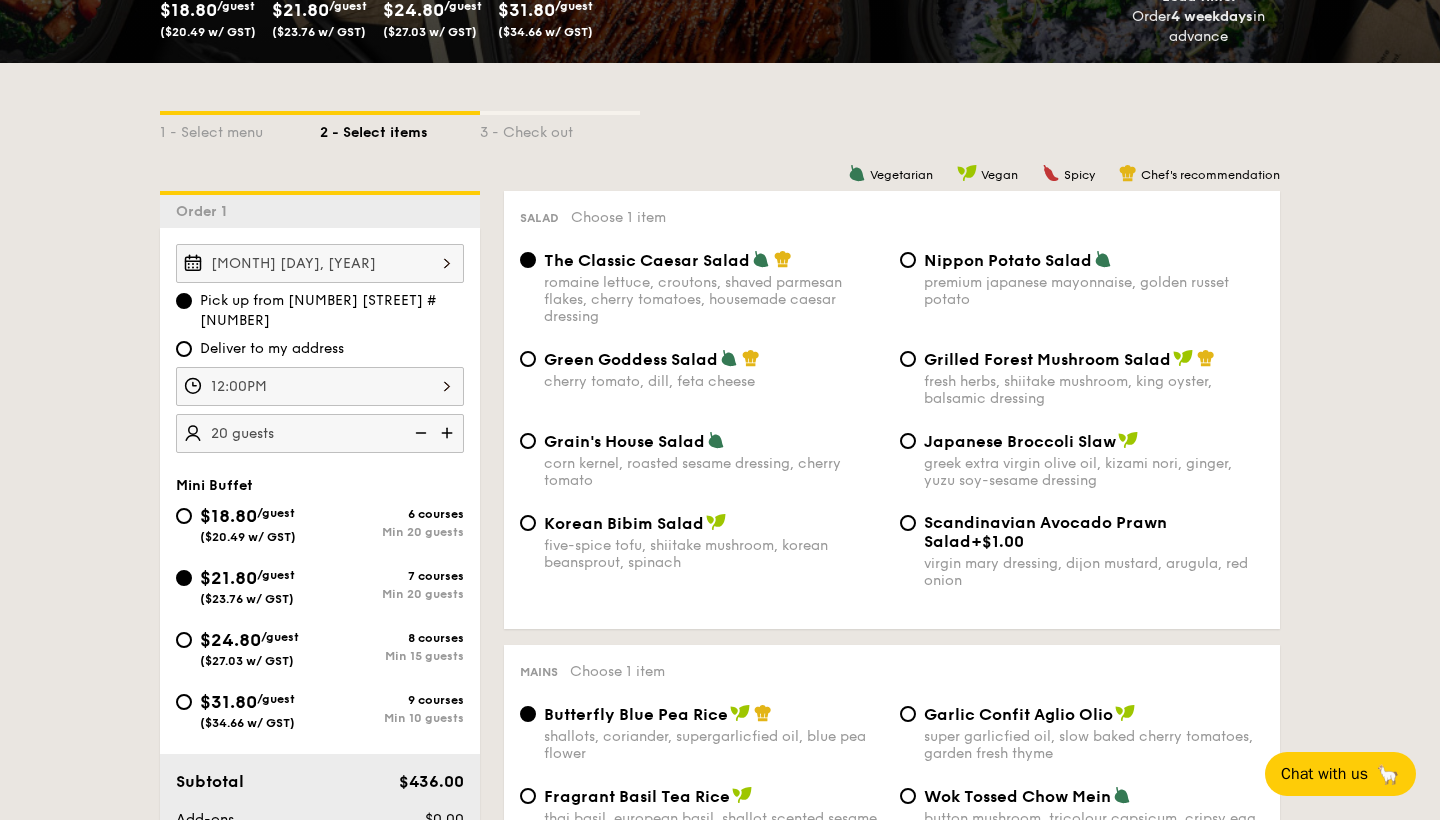 click at bounding box center (449, 433) 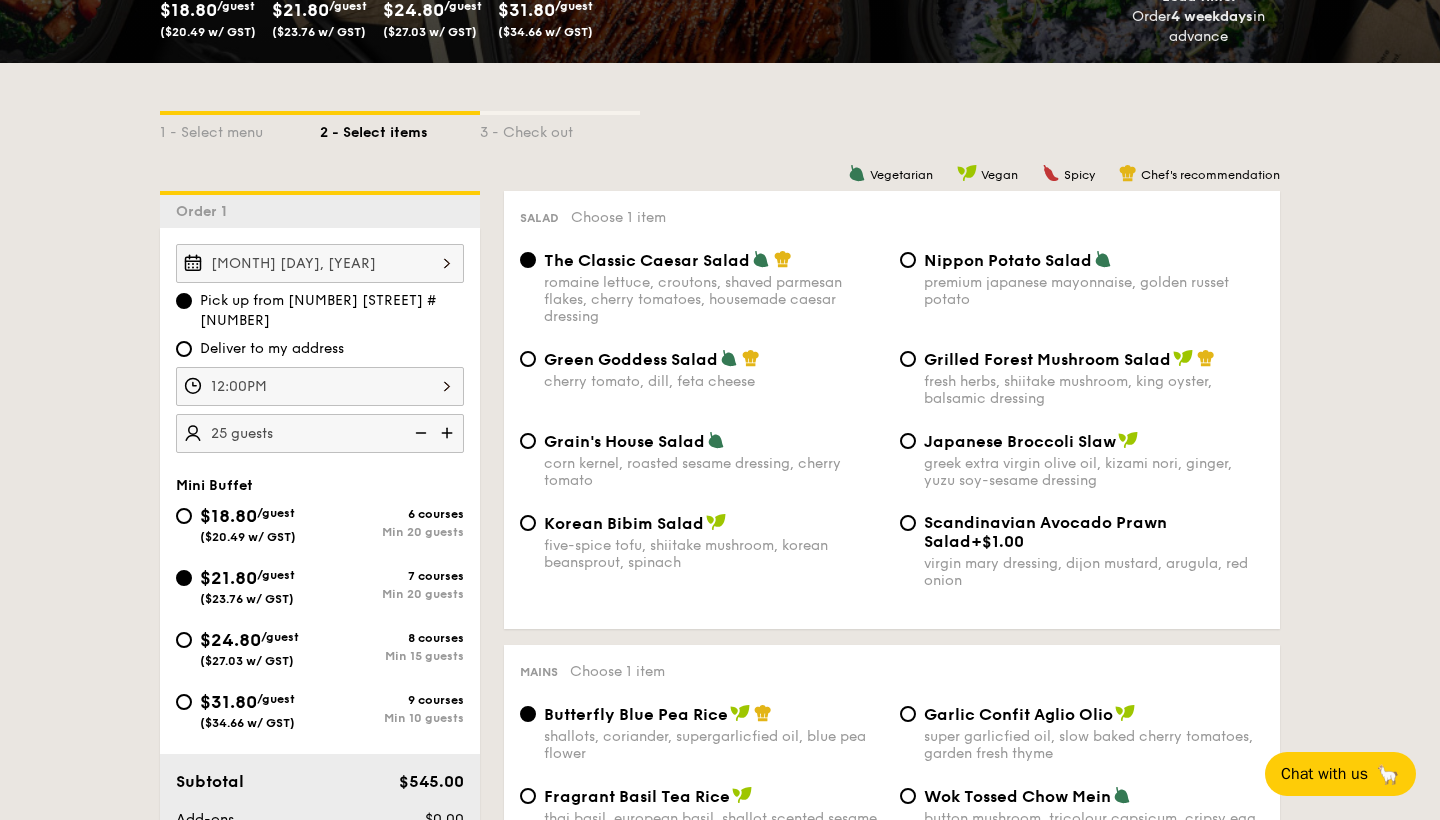 click at bounding box center [419, 433] 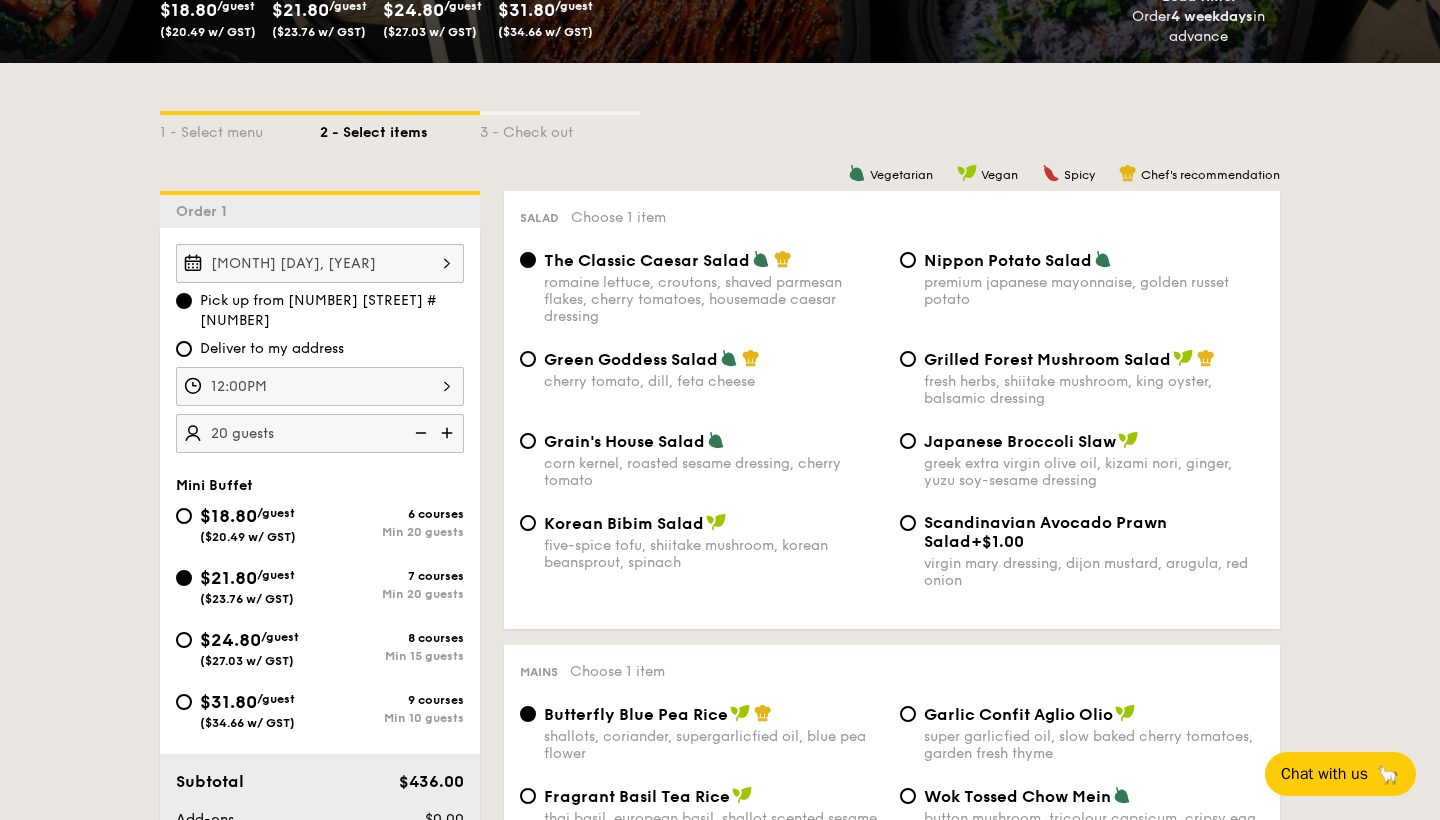 click on "premium japanese mayonnaise, golden russet potato" at bounding box center (1094, 291) 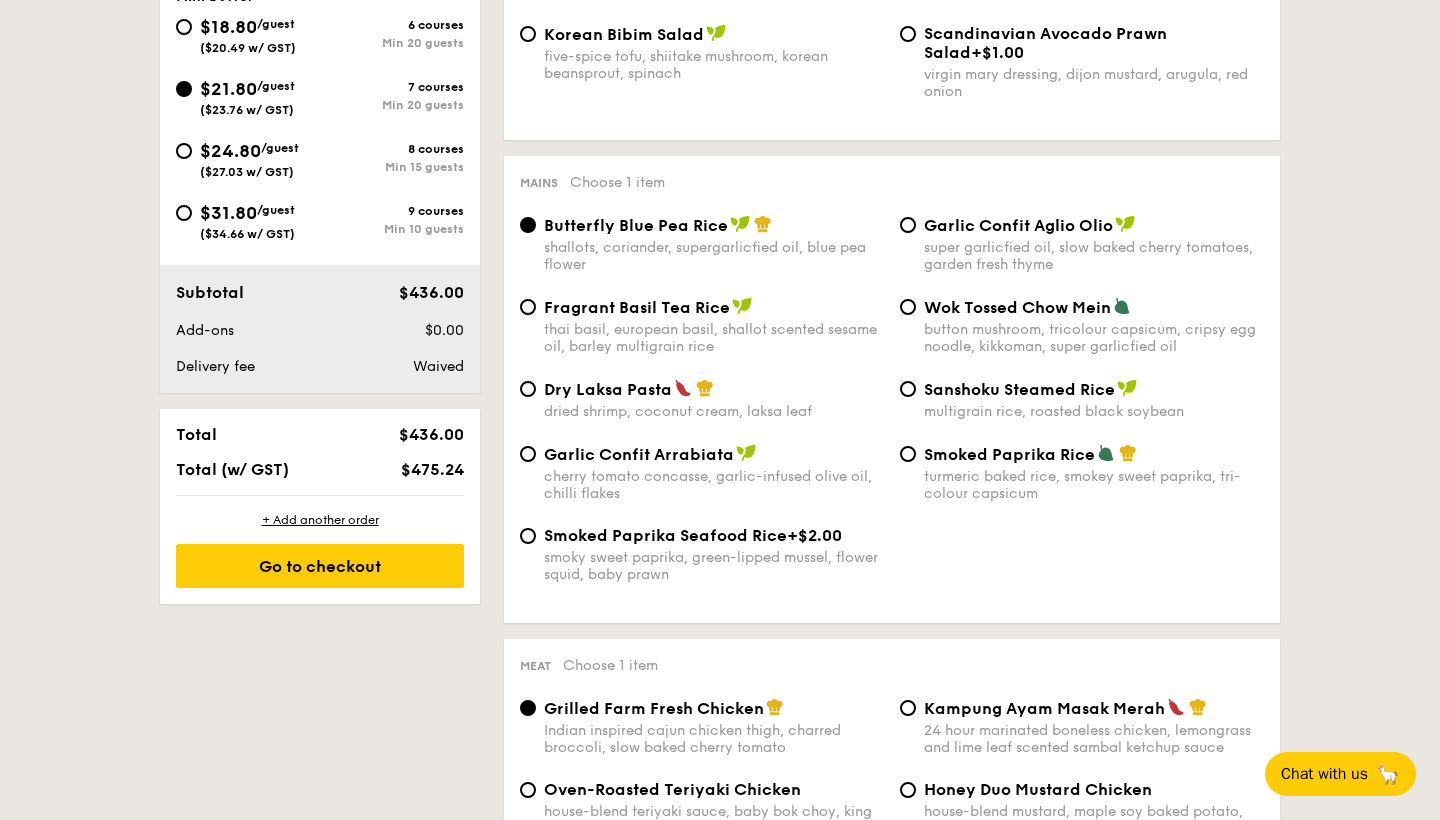 scroll, scrollTop: 898, scrollLeft: 0, axis: vertical 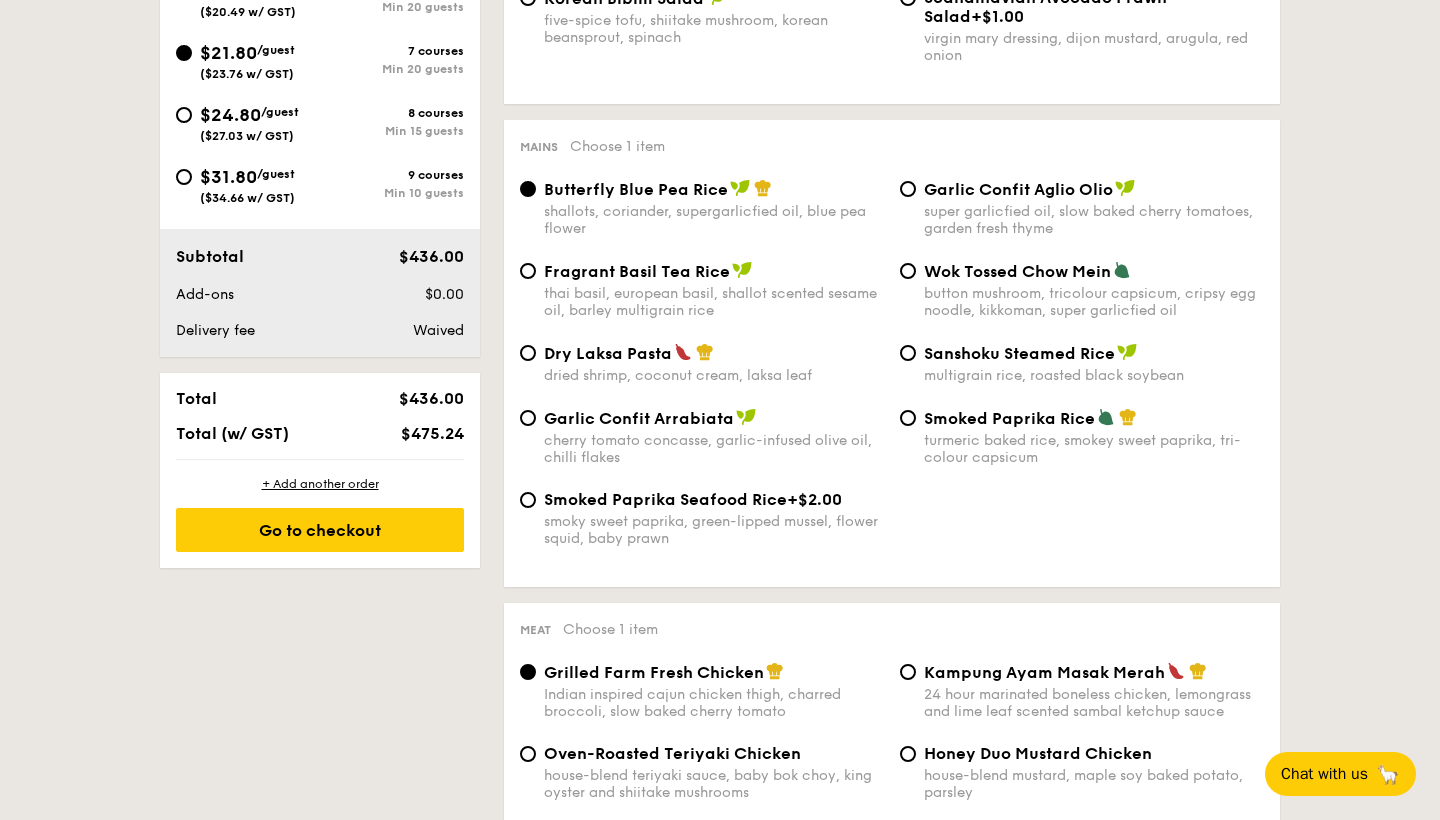click on "Dry Laksa Pasta dried shrimp, coconut cream, laksa leaf" at bounding box center (714, 363) 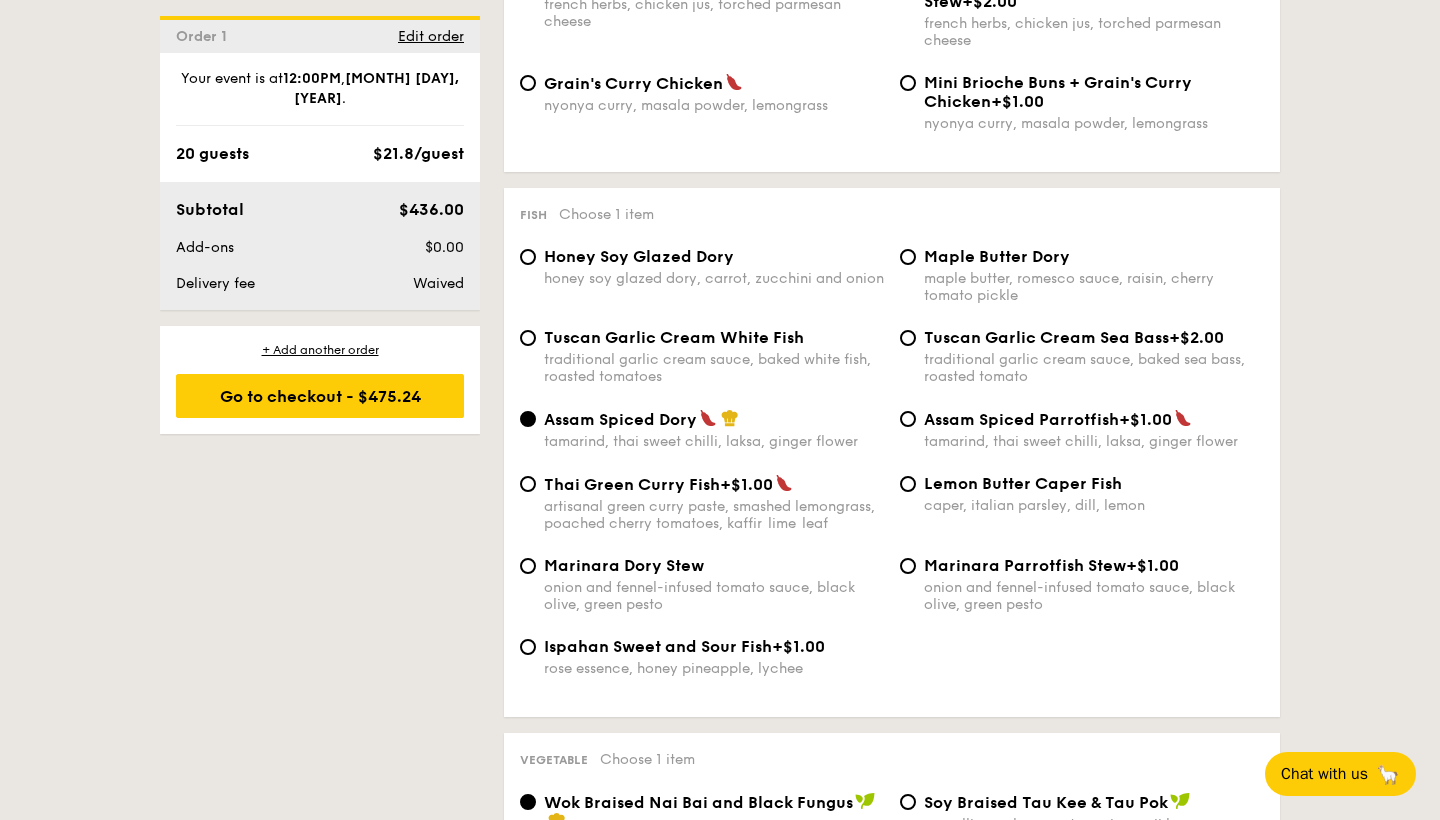 scroll, scrollTop: 1847, scrollLeft: 0, axis: vertical 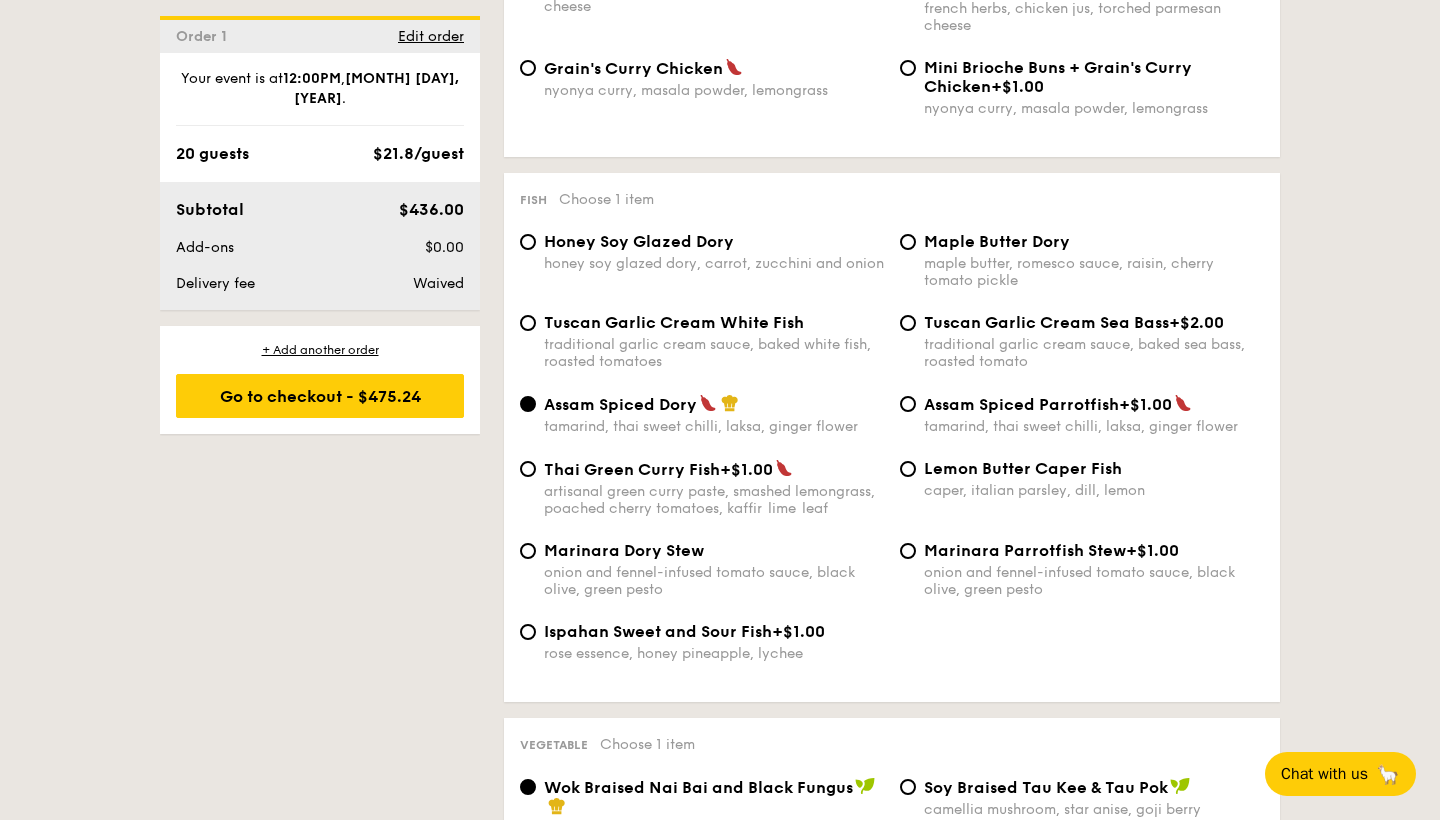 click on "Tuscan Garlic Cream White Fish traditional garlic cream sauce, baked white fish, roasted tomatoes" at bounding box center [714, 341] 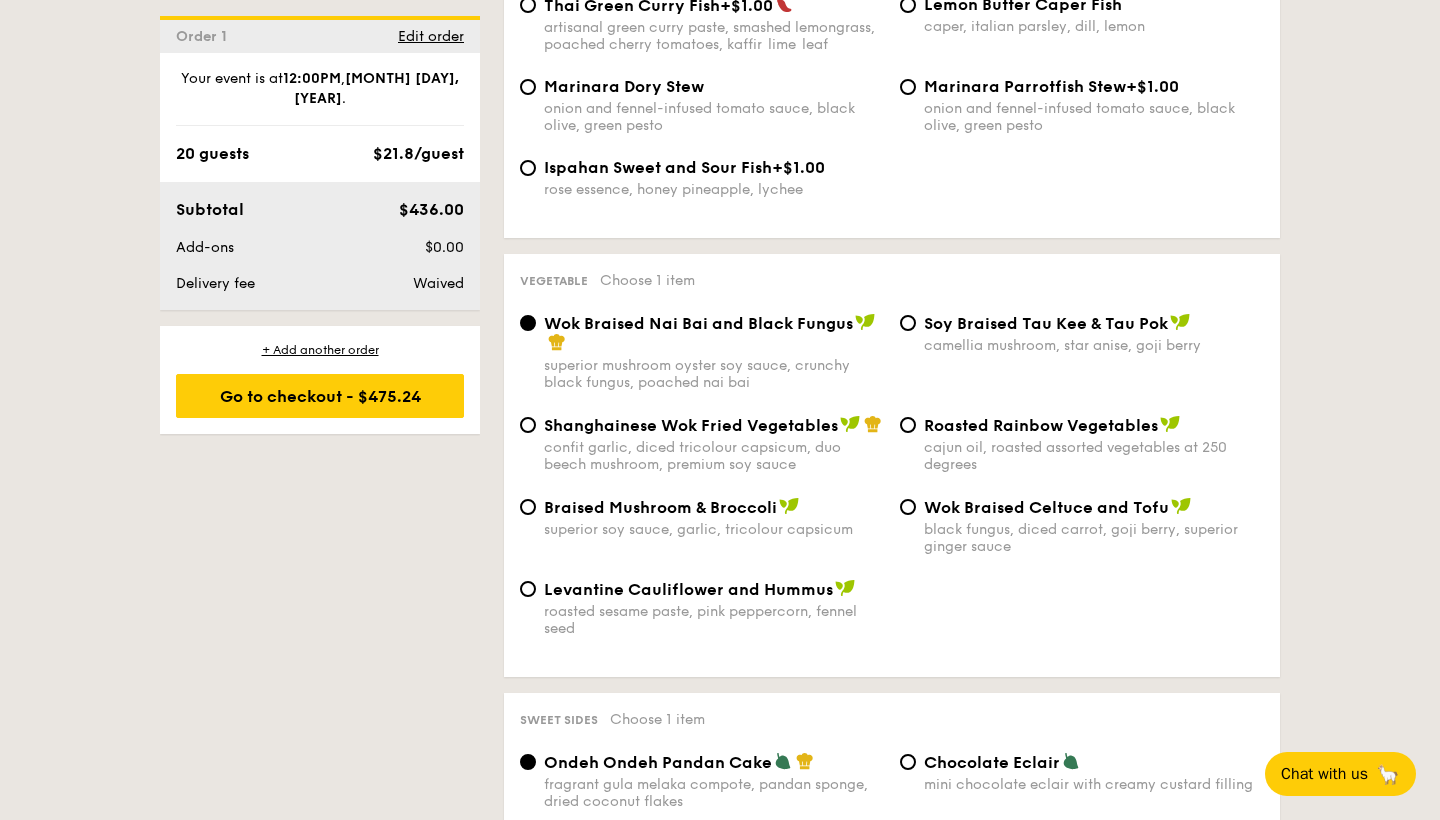 scroll, scrollTop: 2312, scrollLeft: 0, axis: vertical 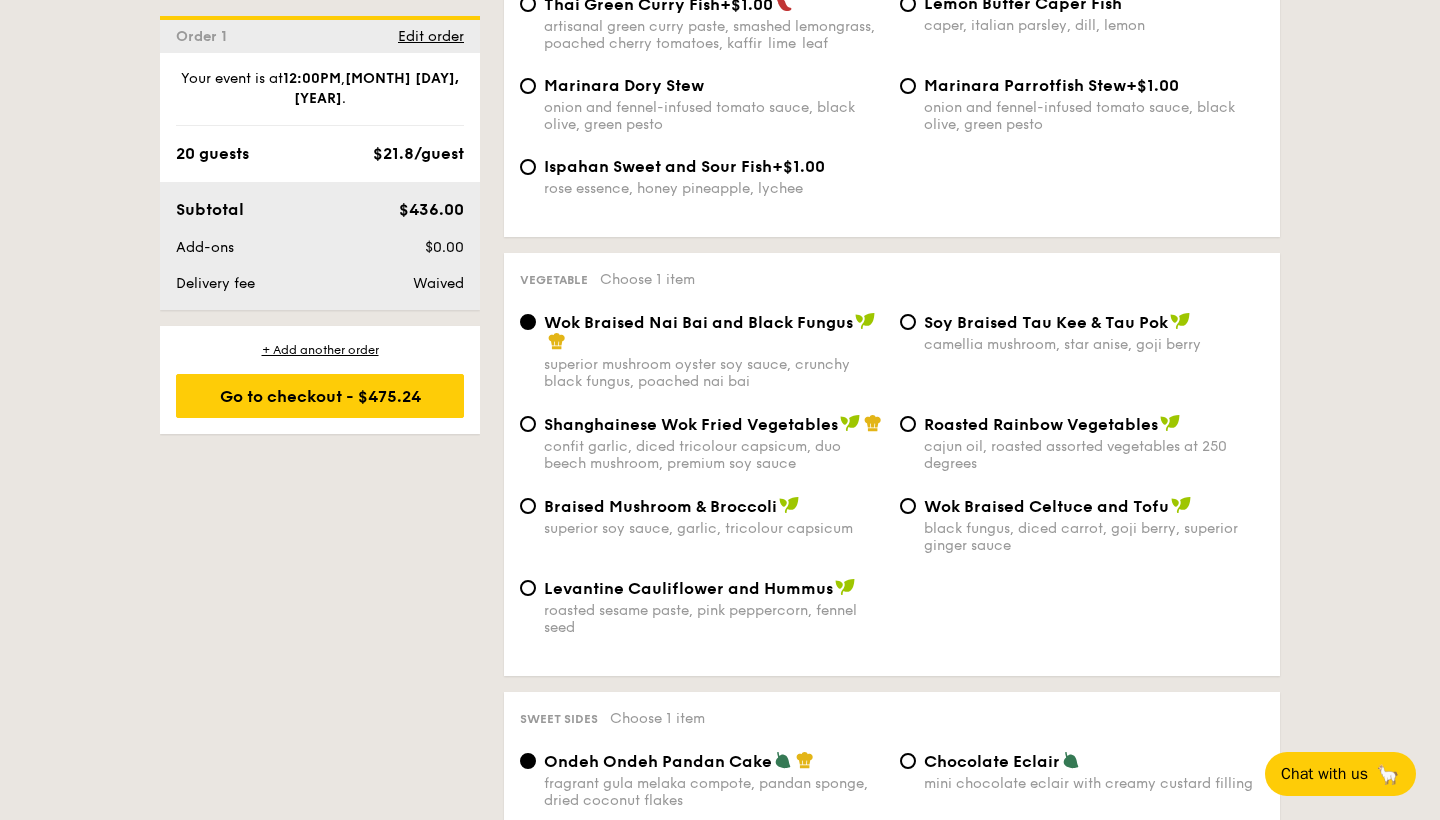 click on "Braised Mushroom & Broccoli" at bounding box center (660, 506) 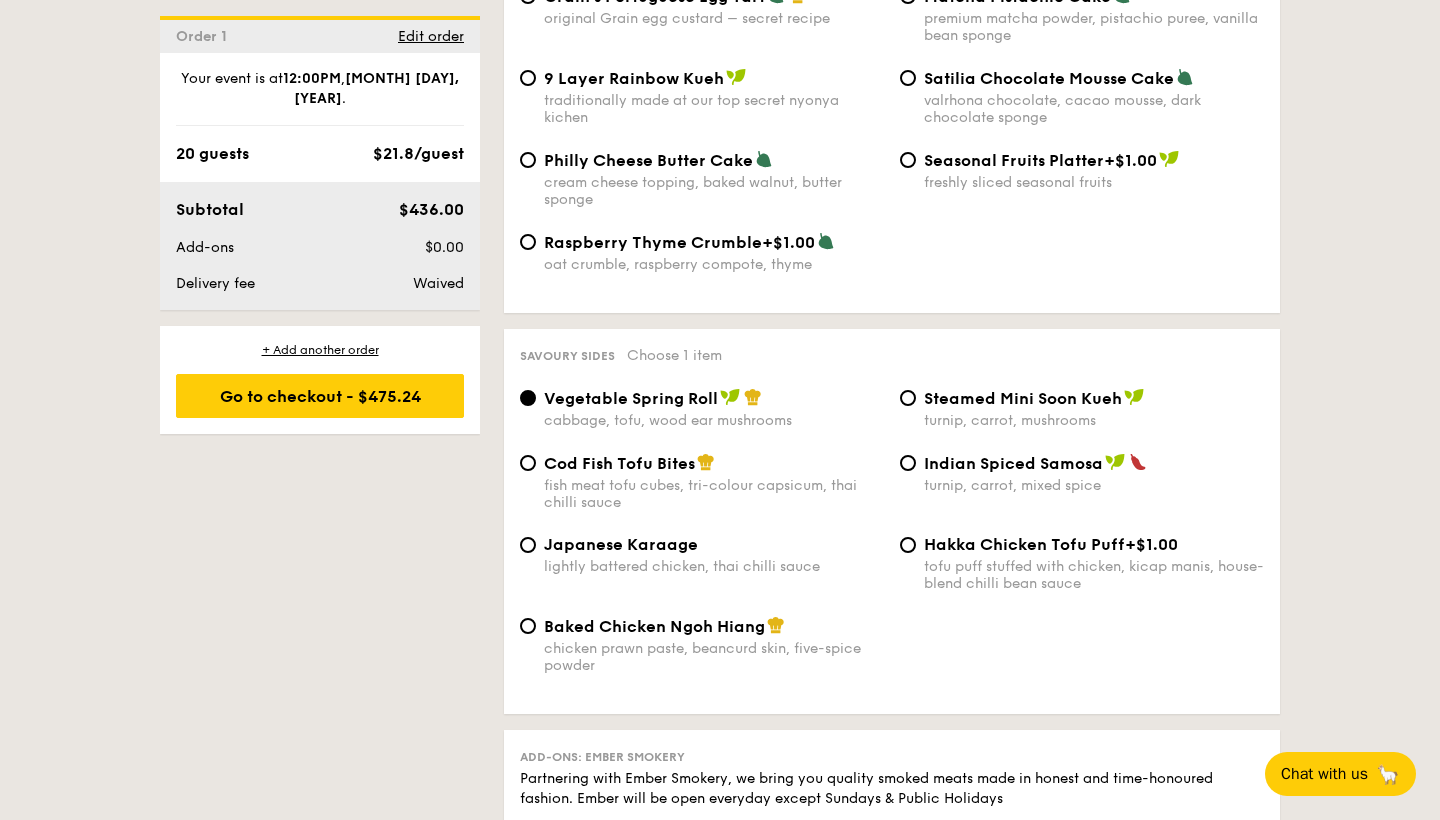 scroll, scrollTop: 3252, scrollLeft: 0, axis: vertical 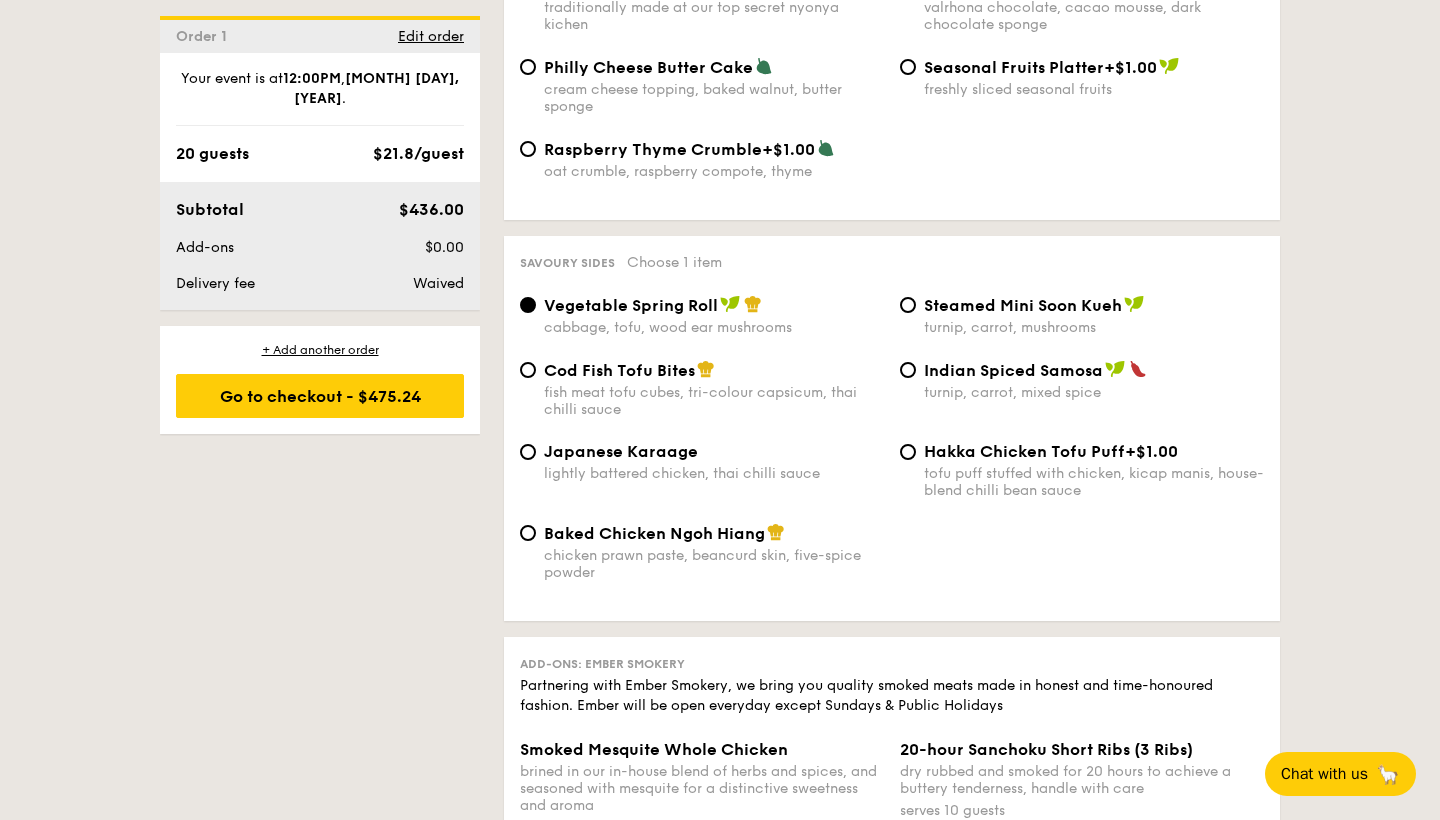 click on "Baked Chicken Ngoh Hiang" at bounding box center [654, 533] 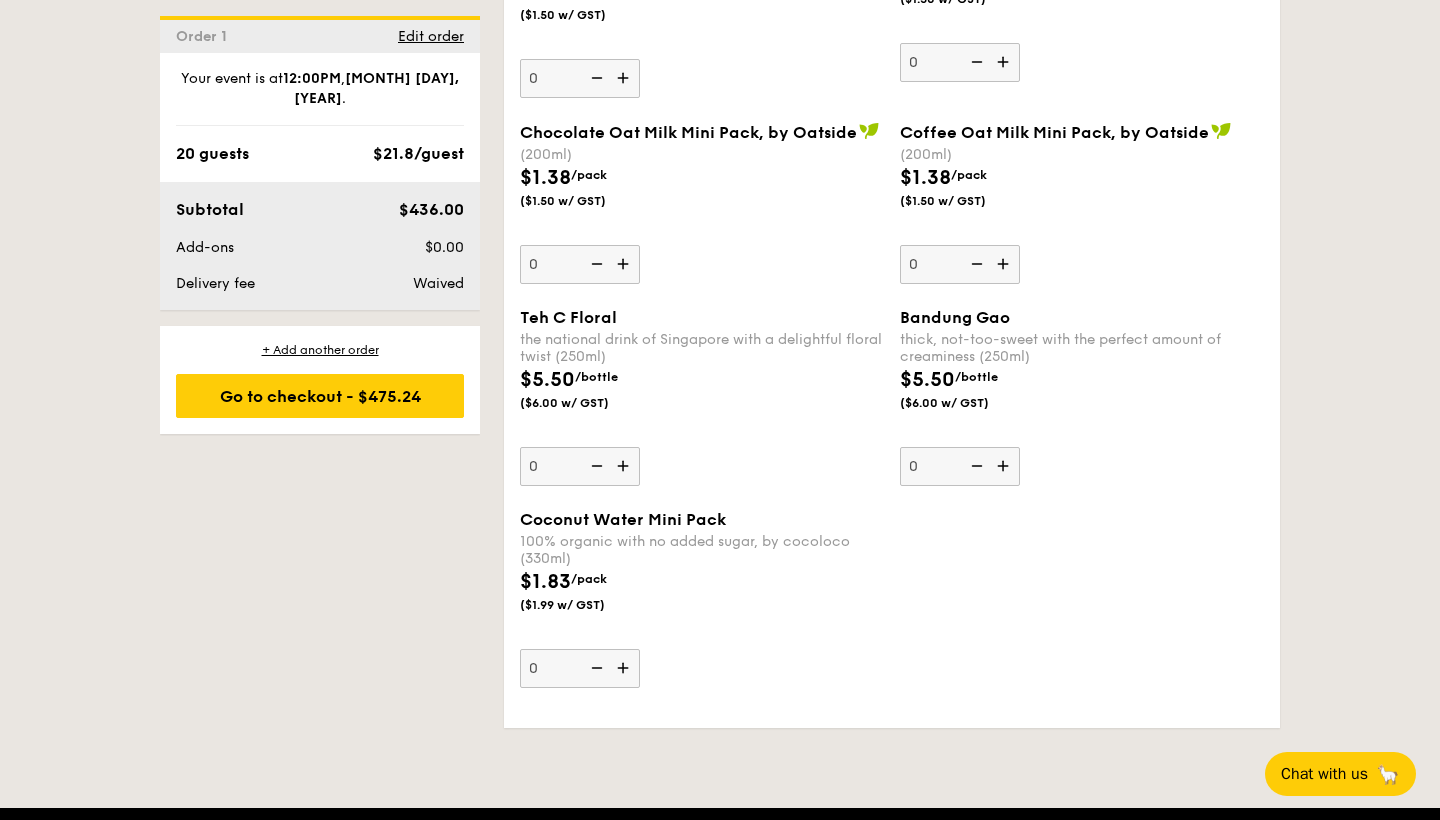 scroll, scrollTop: 5478, scrollLeft: 0, axis: vertical 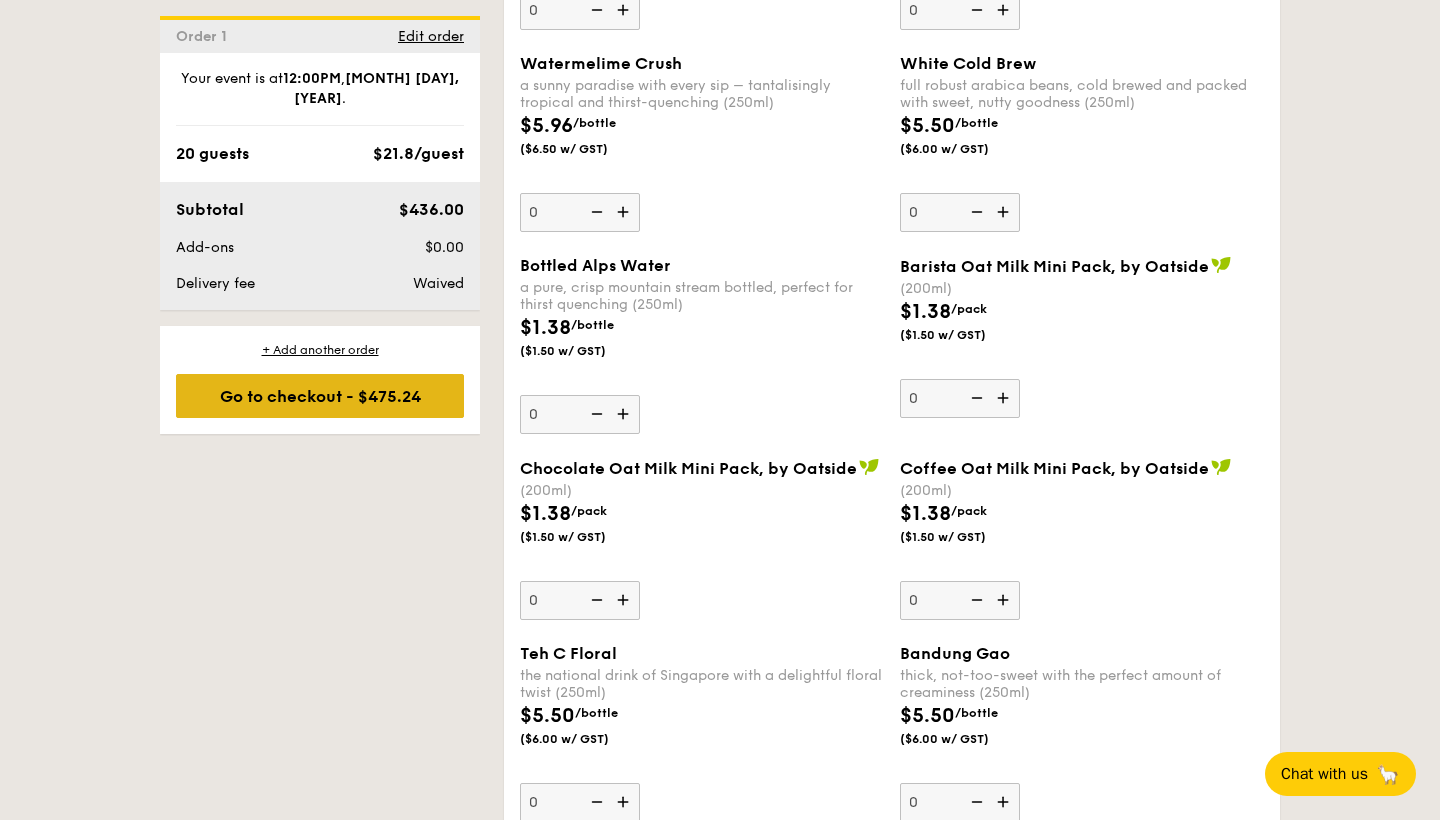 click on "Go to checkout
- $475.24" at bounding box center (320, 396) 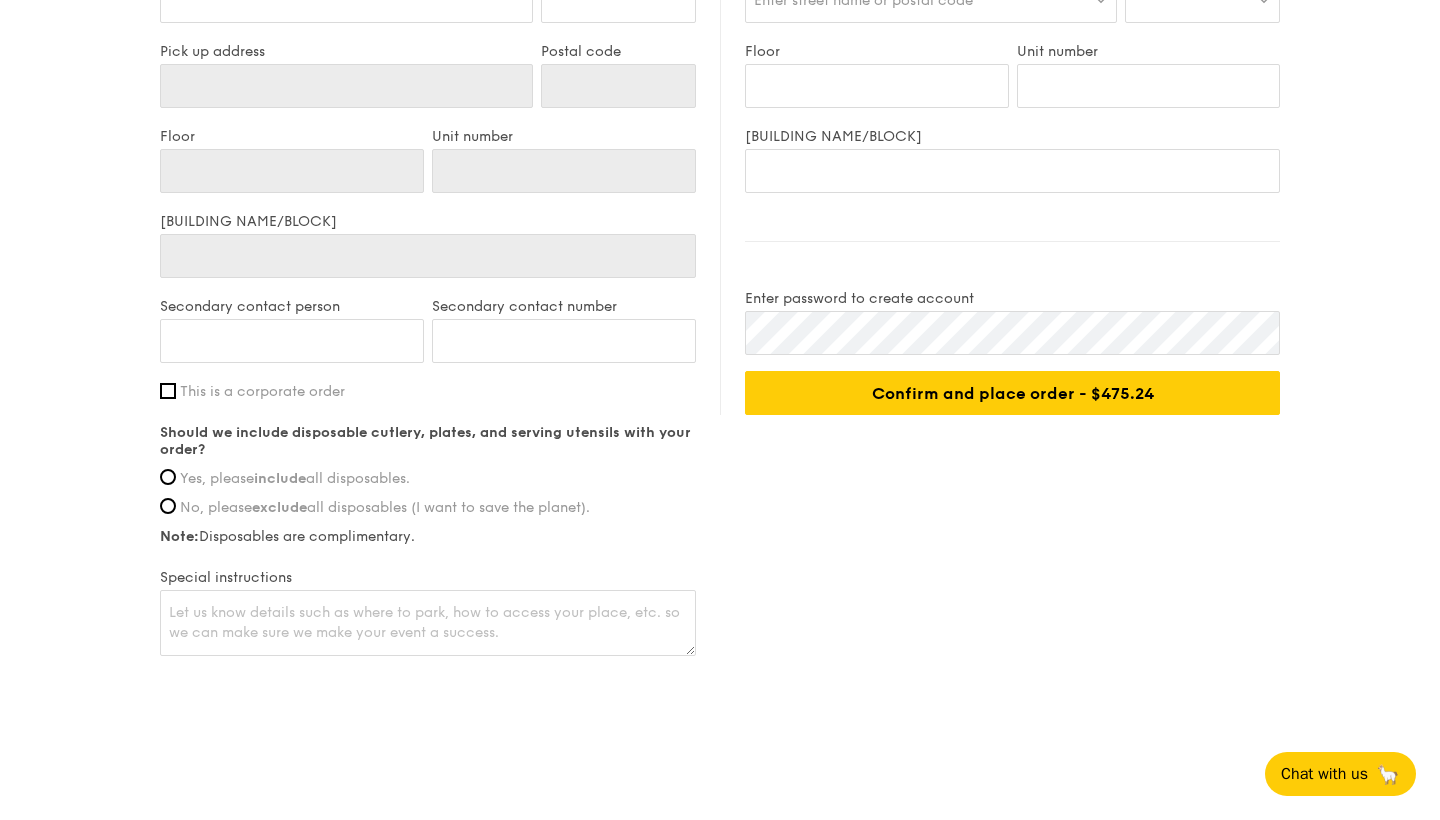 scroll, scrollTop: 0, scrollLeft: 0, axis: both 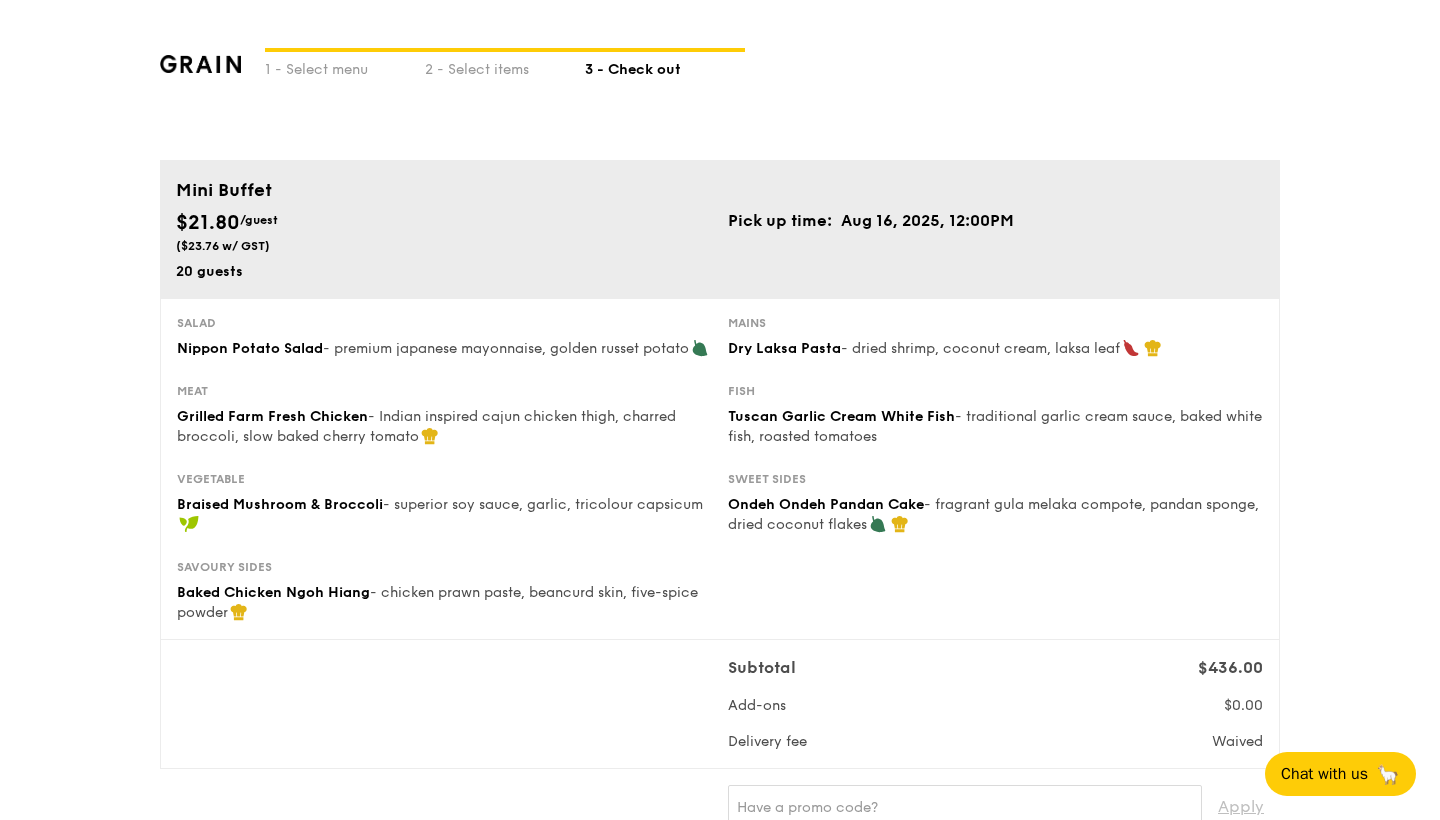 type on "5 Burn Road" 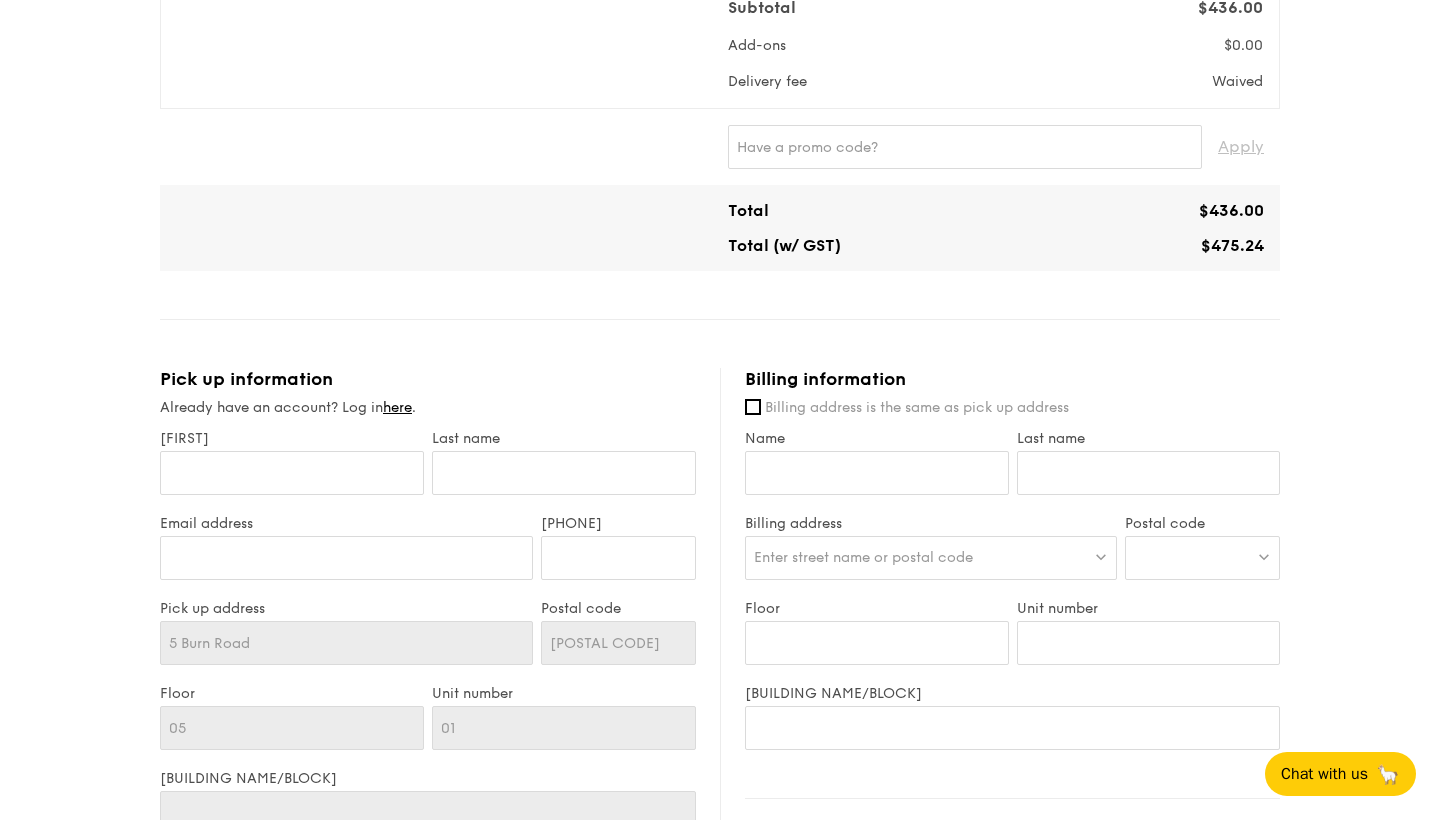 scroll, scrollTop: 625, scrollLeft: 0, axis: vertical 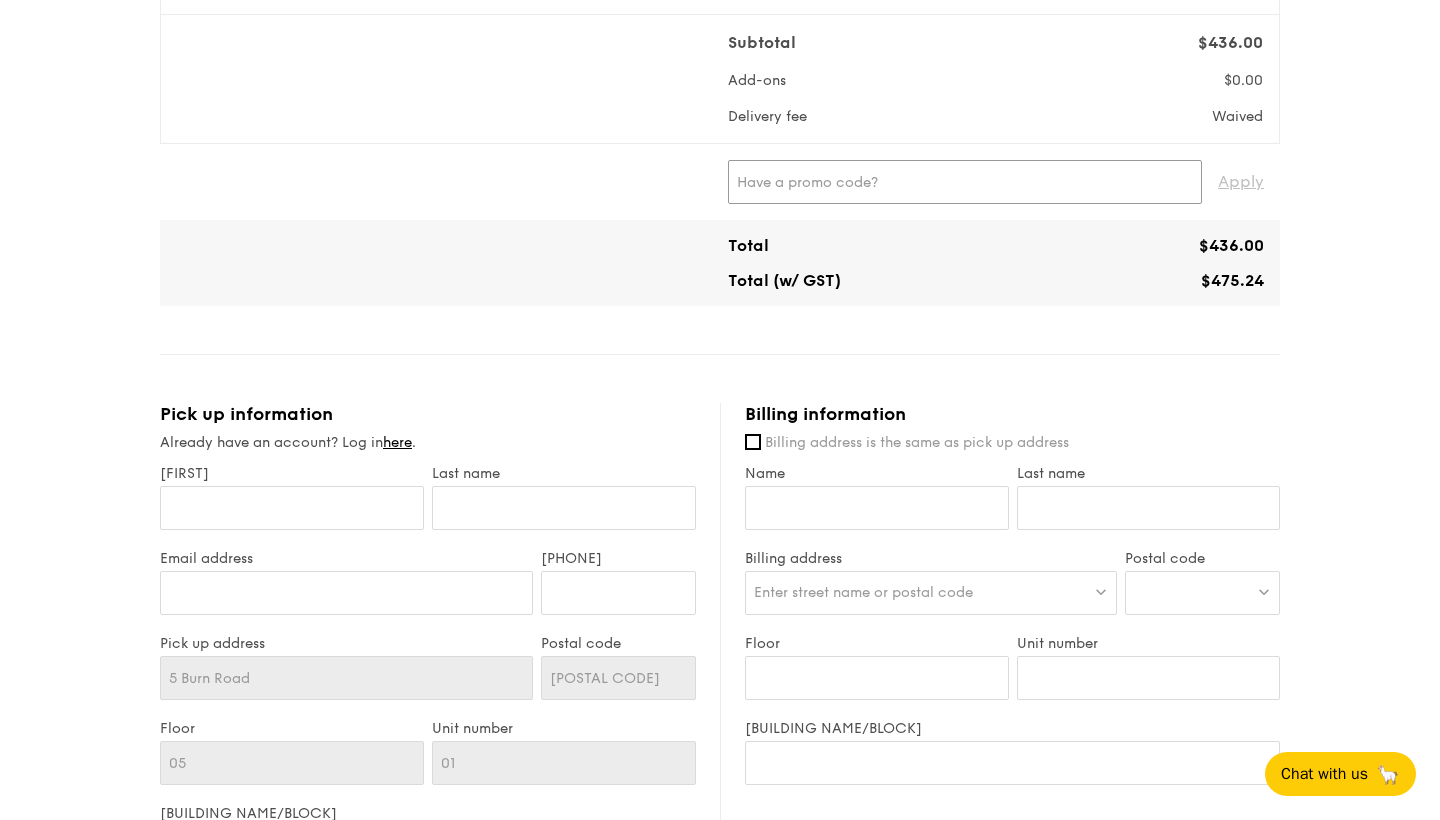 click at bounding box center [965, 182] 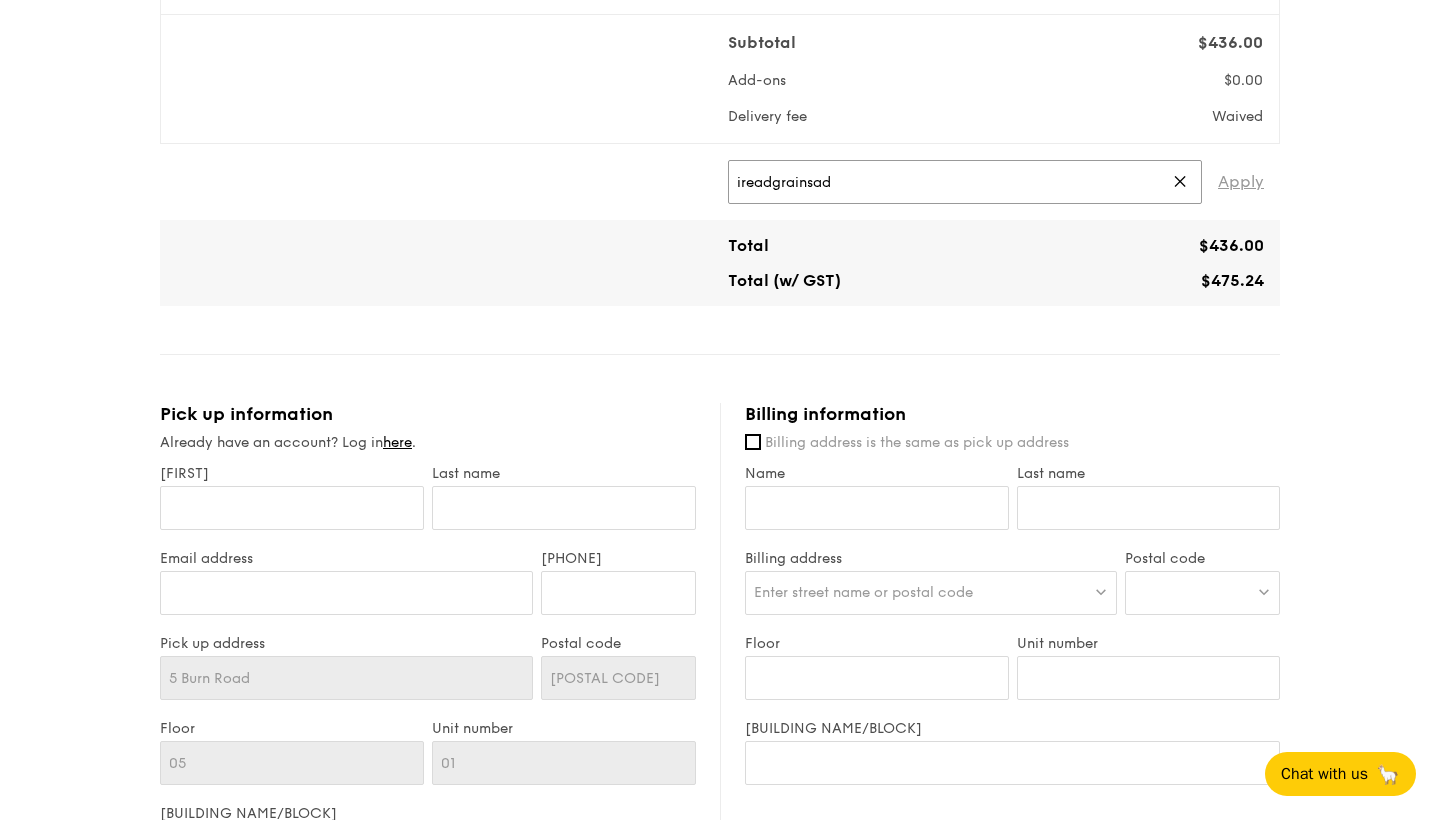 type on "ireadgrainsad" 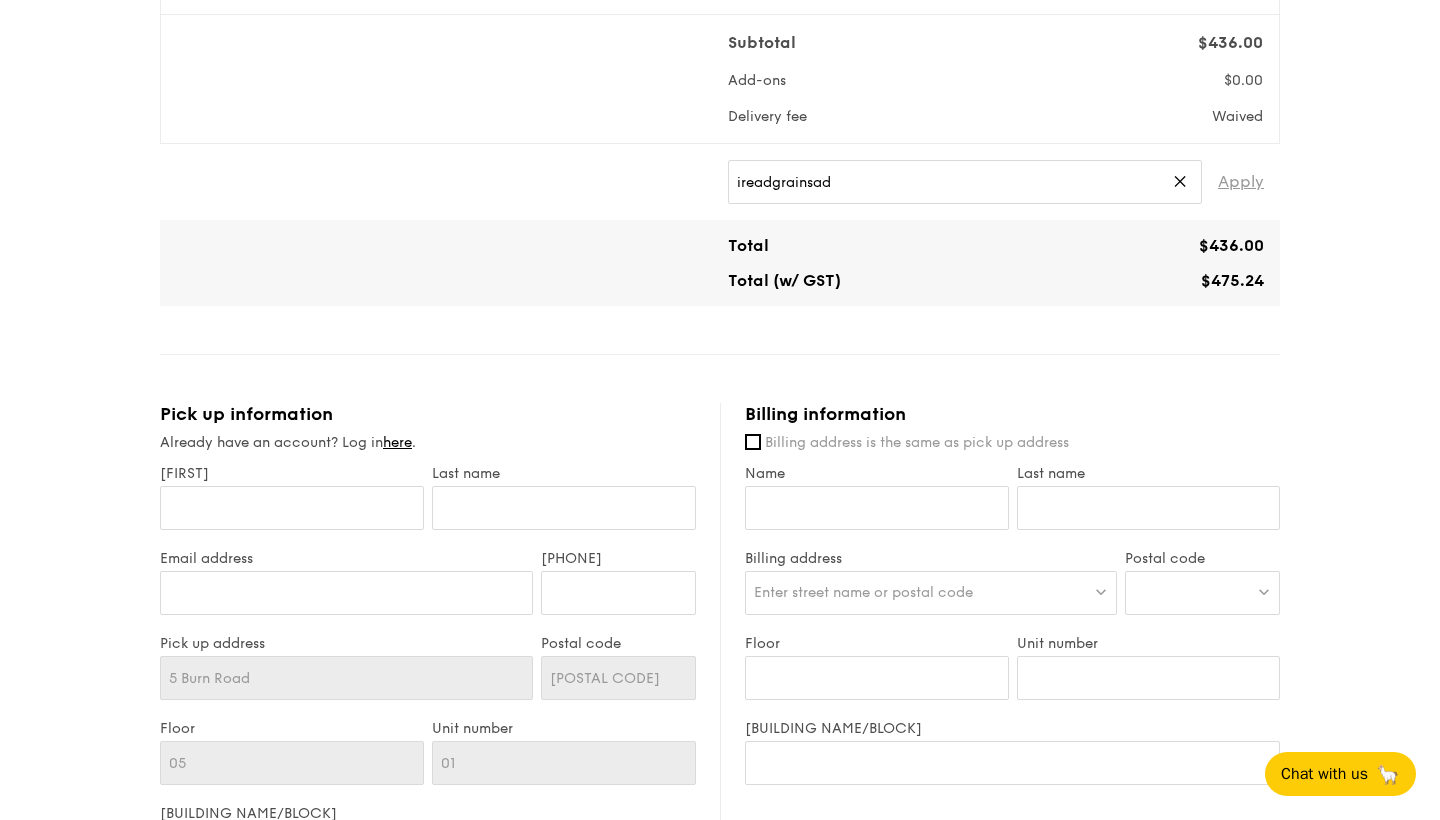click on "Apply" at bounding box center [1241, 182] 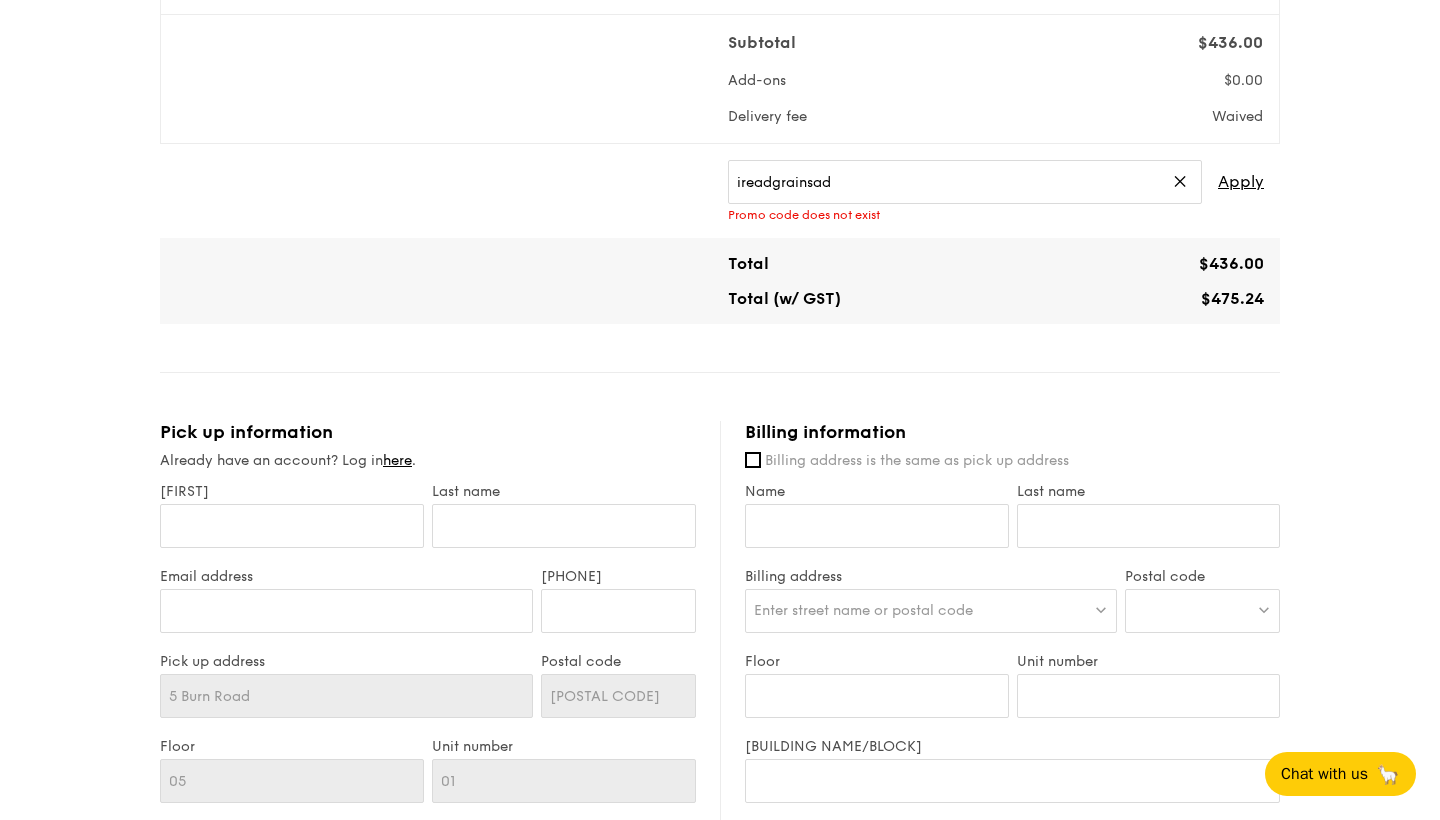 click on "✕" at bounding box center (1180, 182) 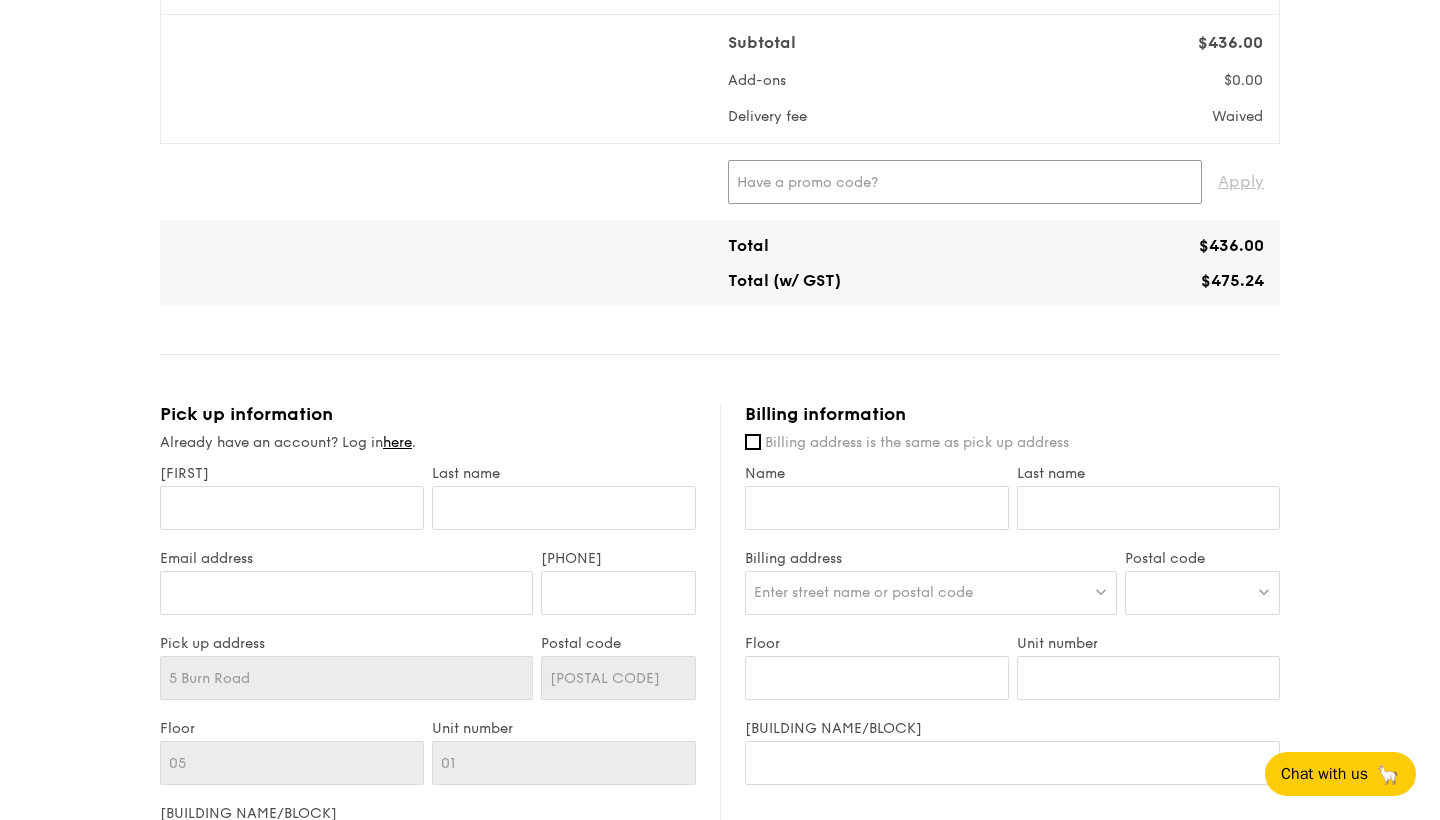 click at bounding box center [965, 182] 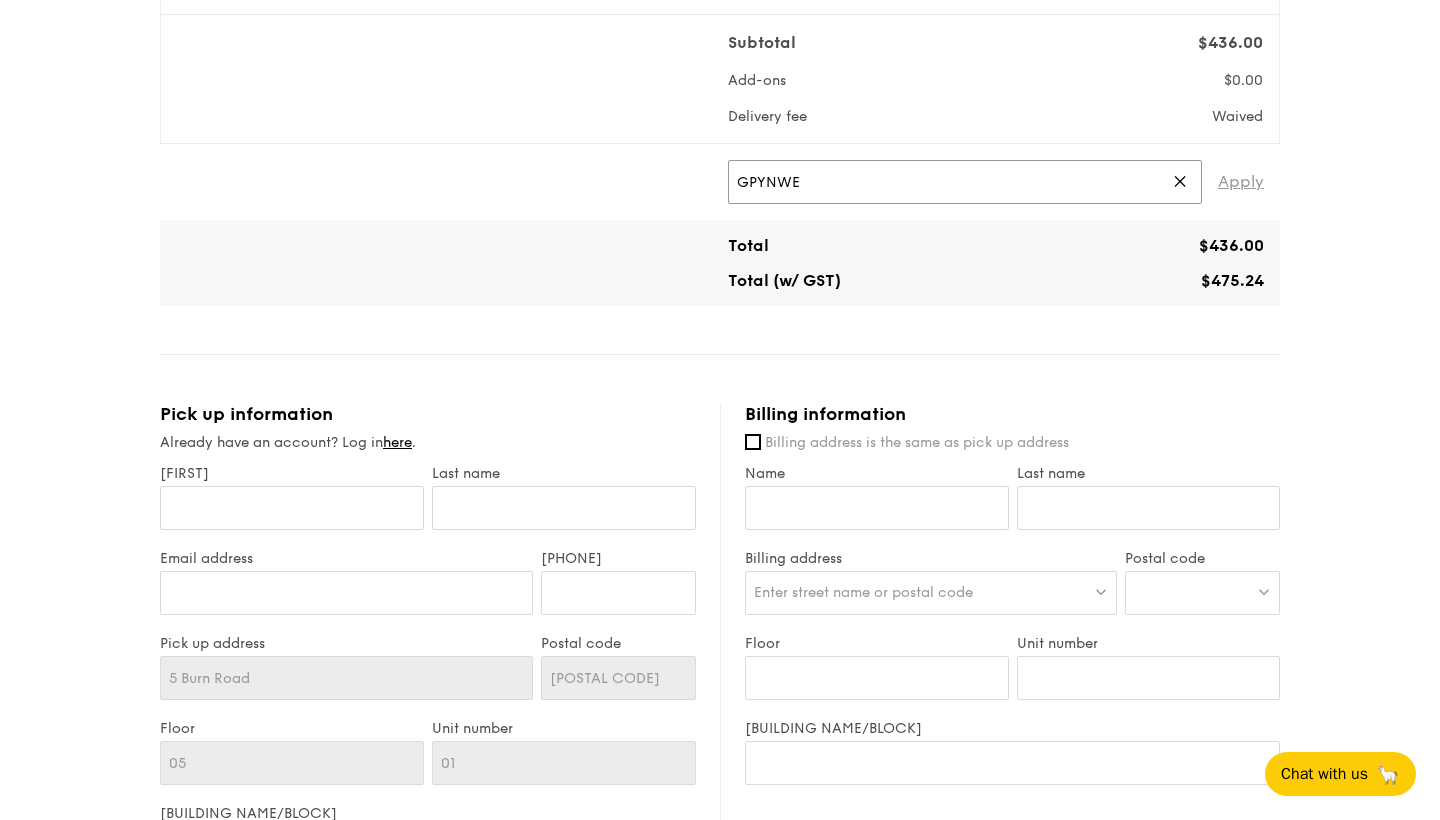 type on "GPYNWE" 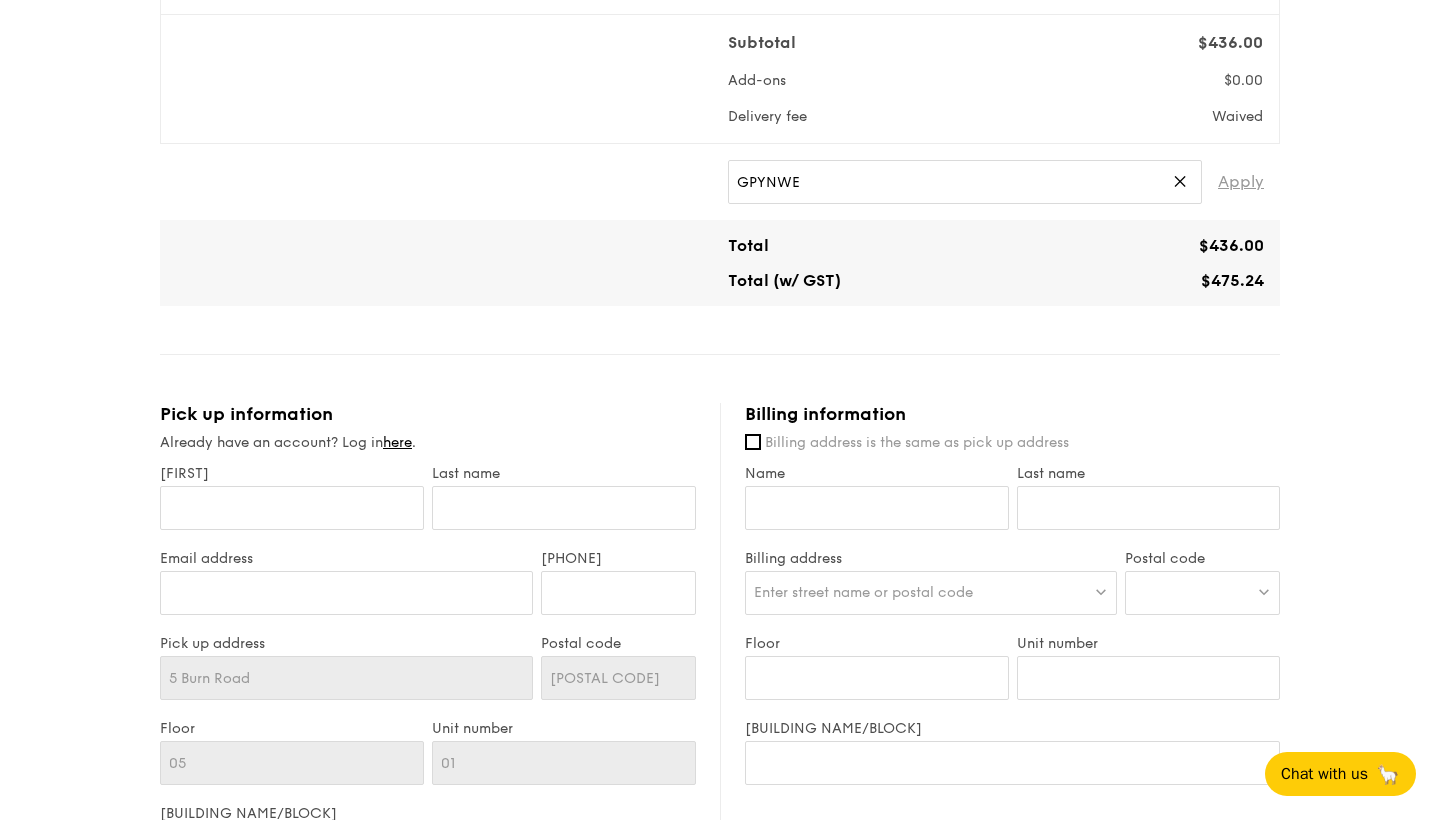 click on "Apply" at bounding box center [1241, 182] 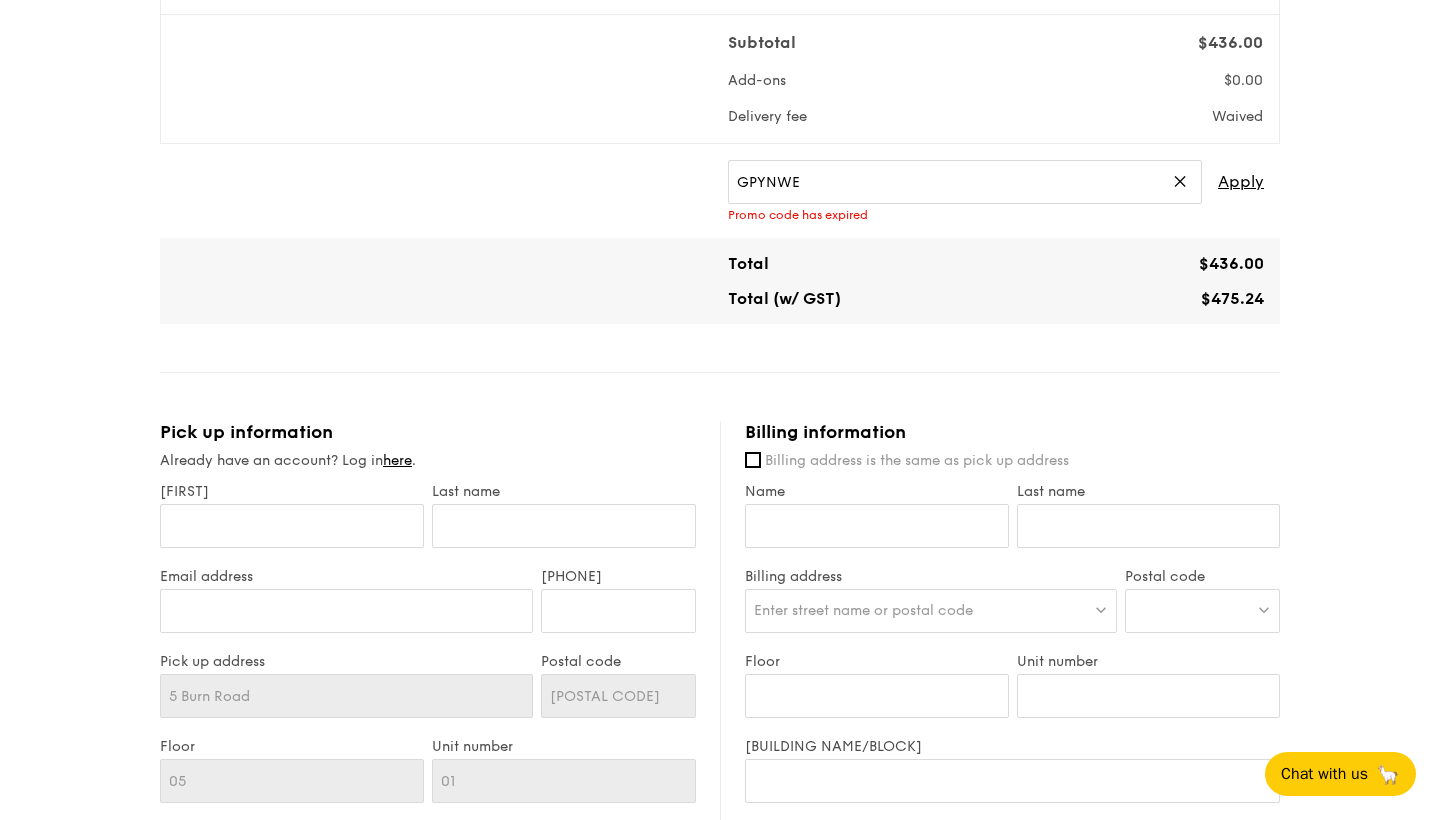 click on "✕" at bounding box center (1180, 182) 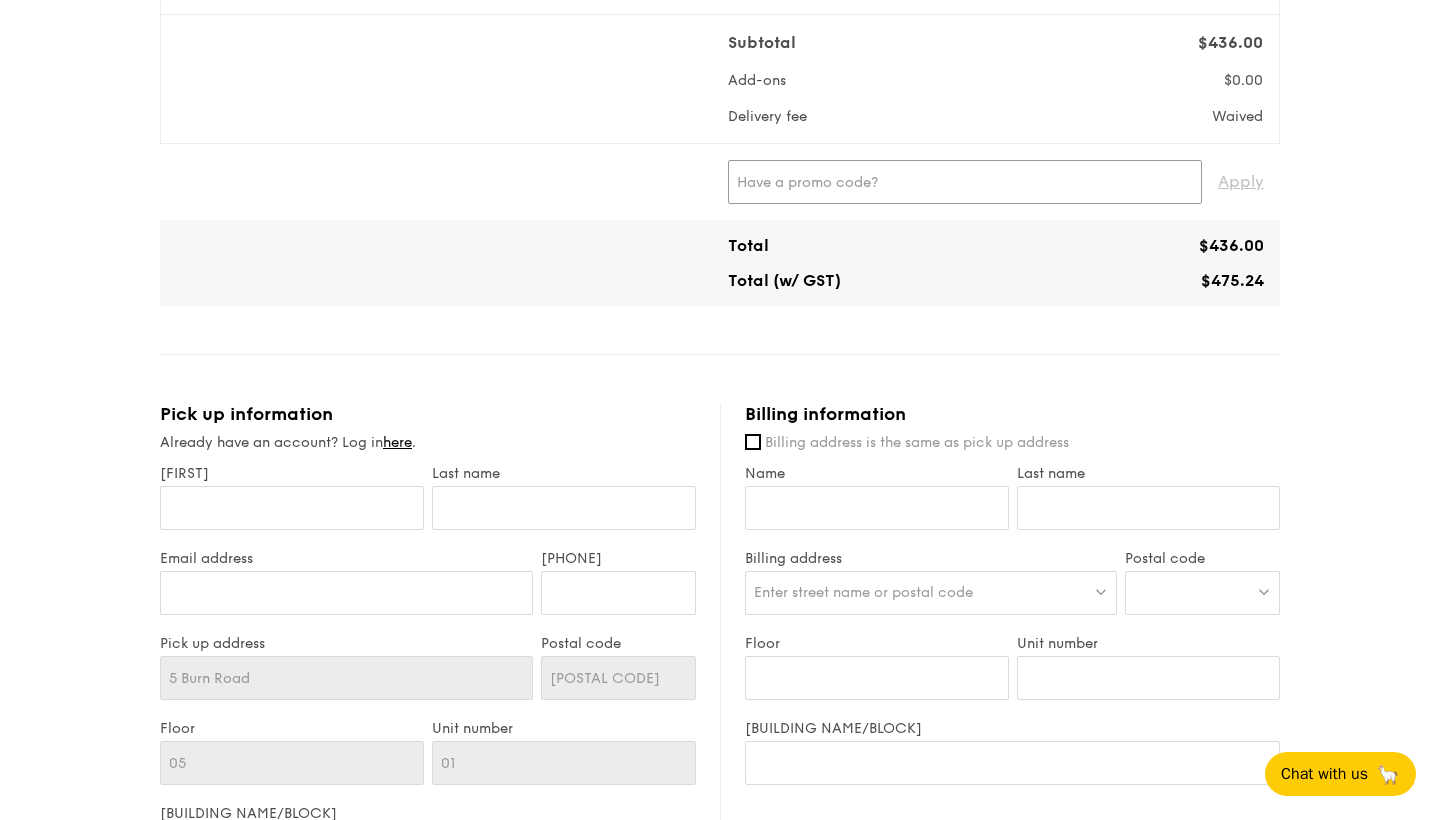 click at bounding box center [965, 182] 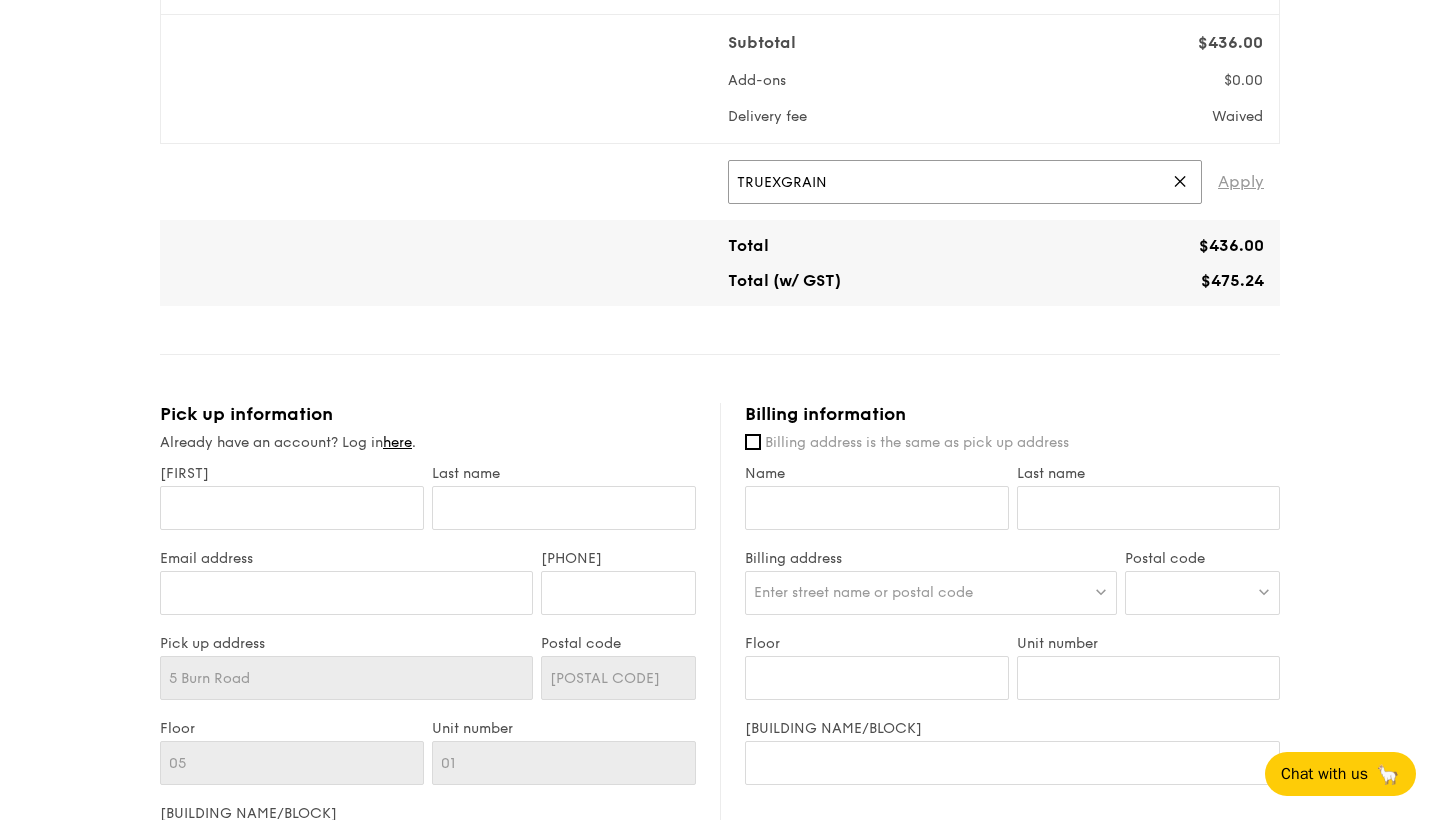 type on "TRUEXGRAIN" 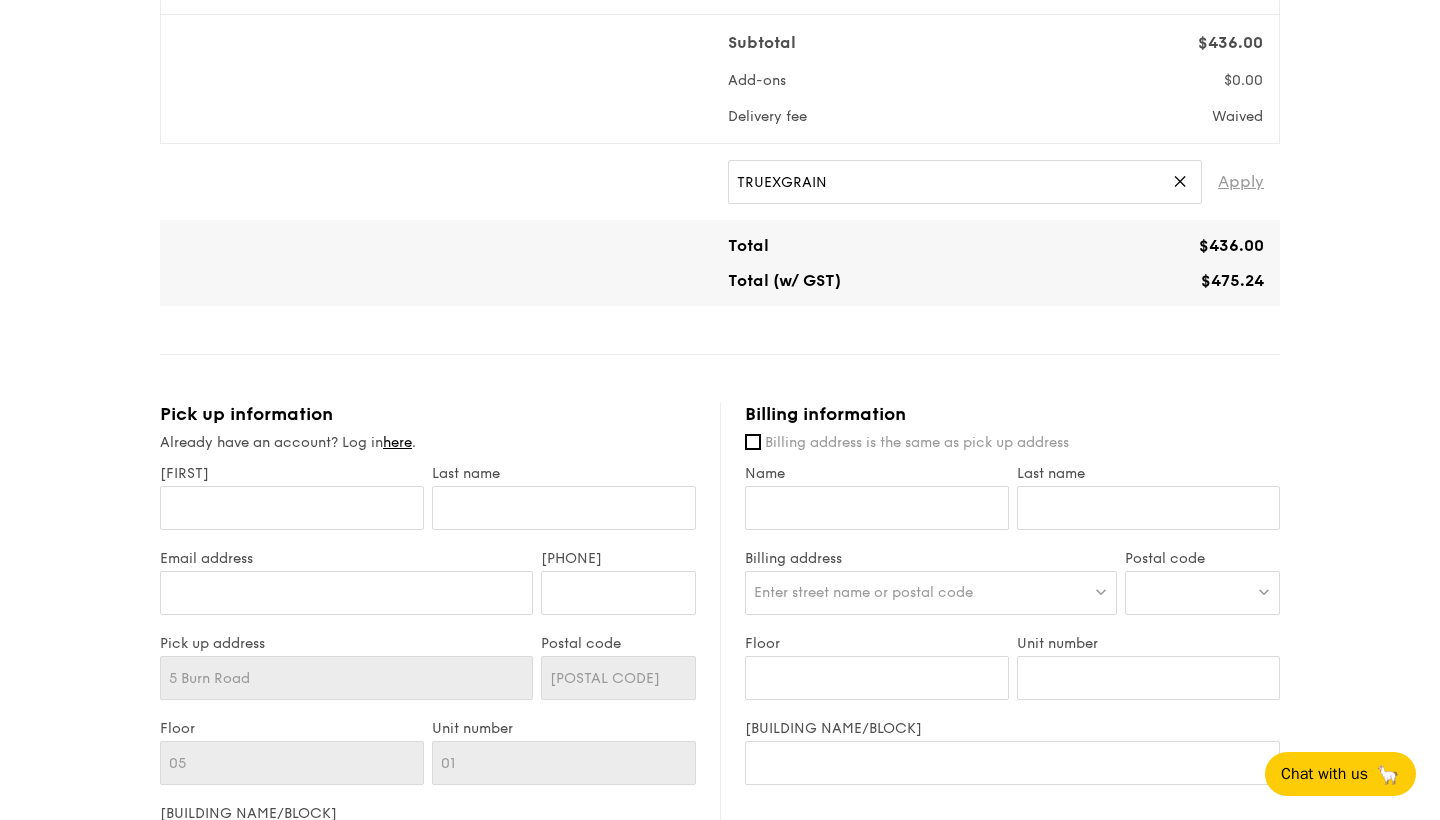 click on "Apply" at bounding box center (1241, 182) 